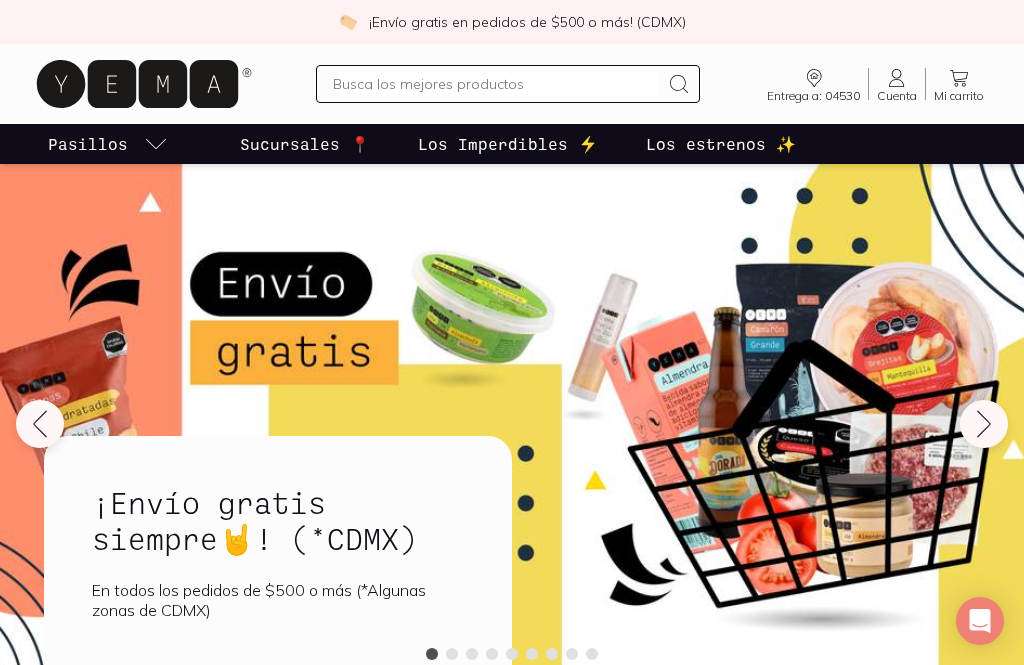 click on "Entrega a: 04530" at bounding box center [813, 96] 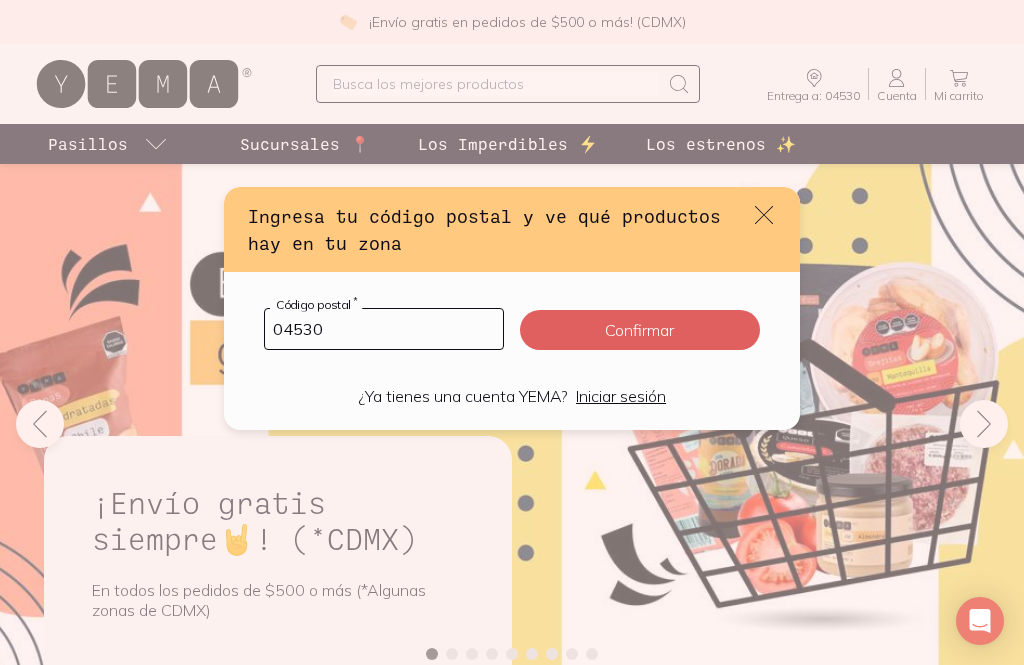 scroll, scrollTop: 0, scrollLeft: 0, axis: both 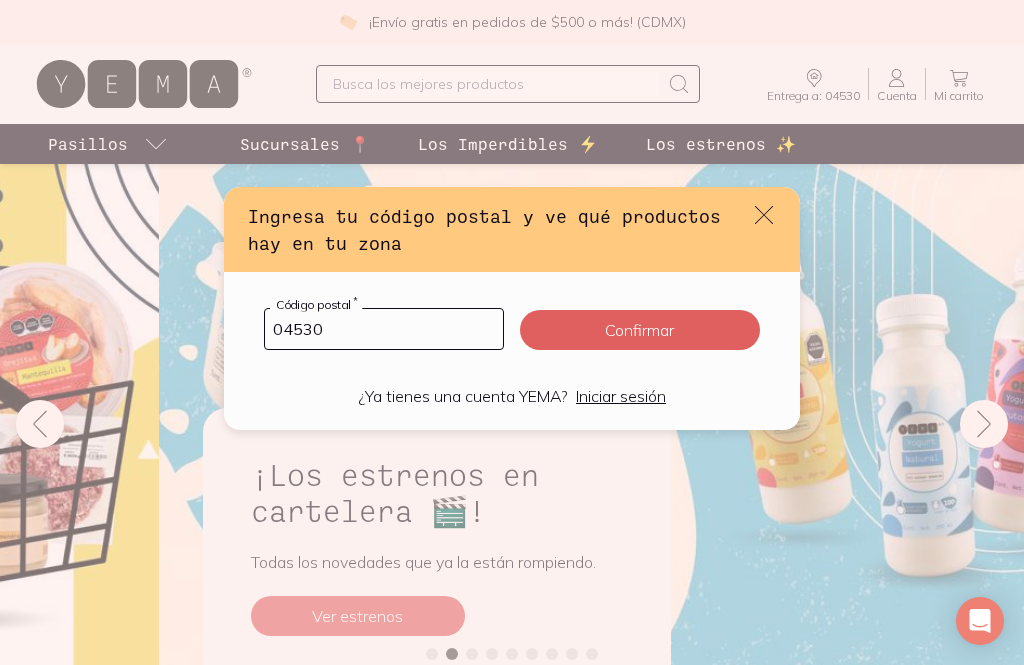 click on "04530" at bounding box center [384, 329] 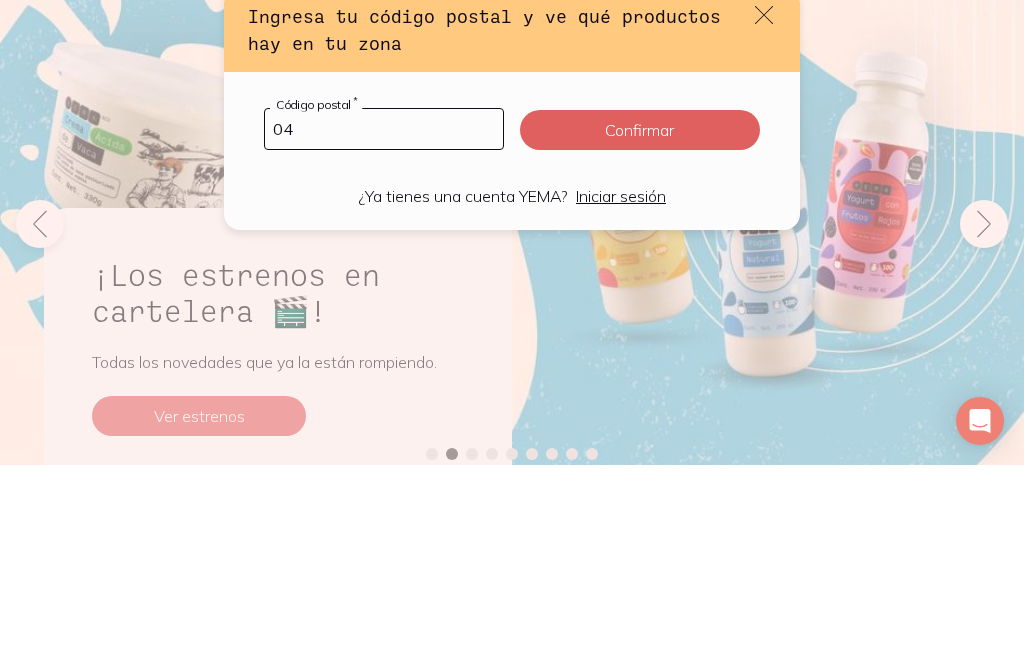 type on "0" 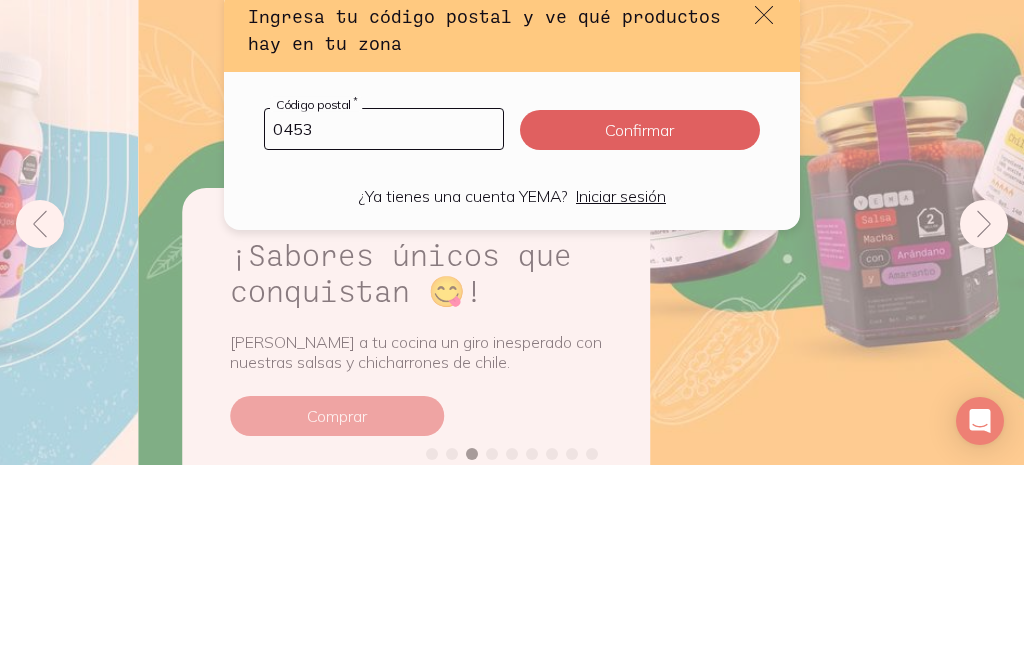 type on "04530" 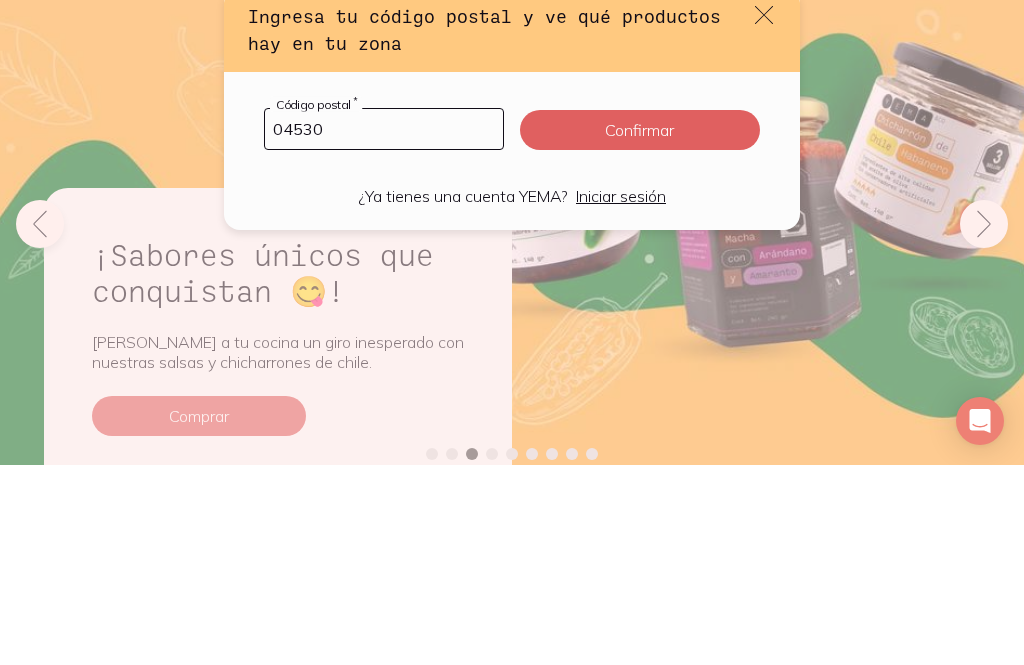 click on "Confirmar" at bounding box center (640, 330) 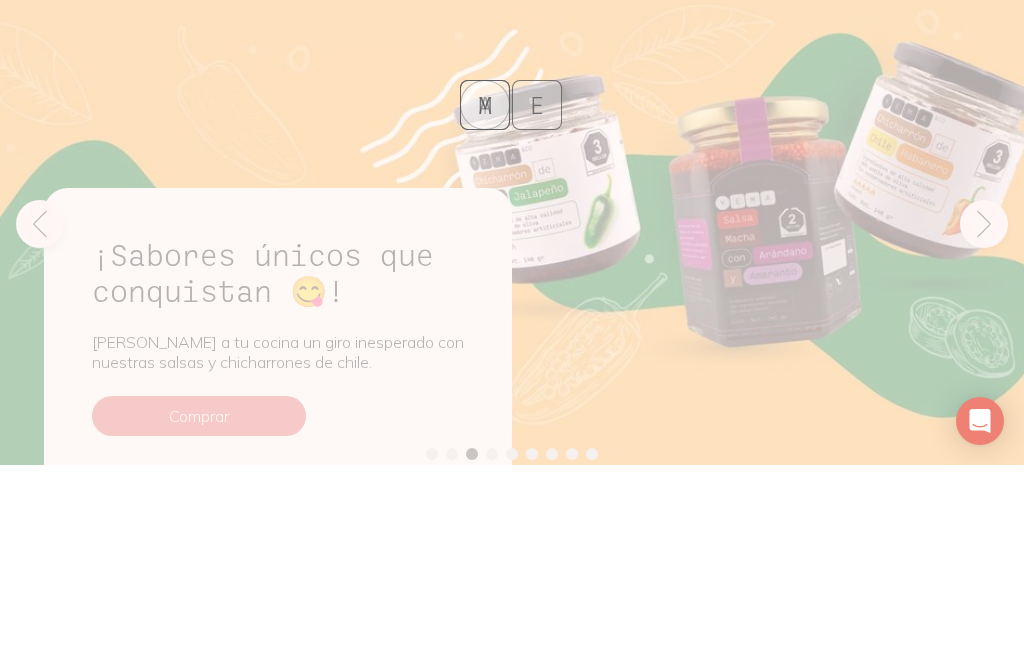 scroll, scrollTop: 200, scrollLeft: 0, axis: vertical 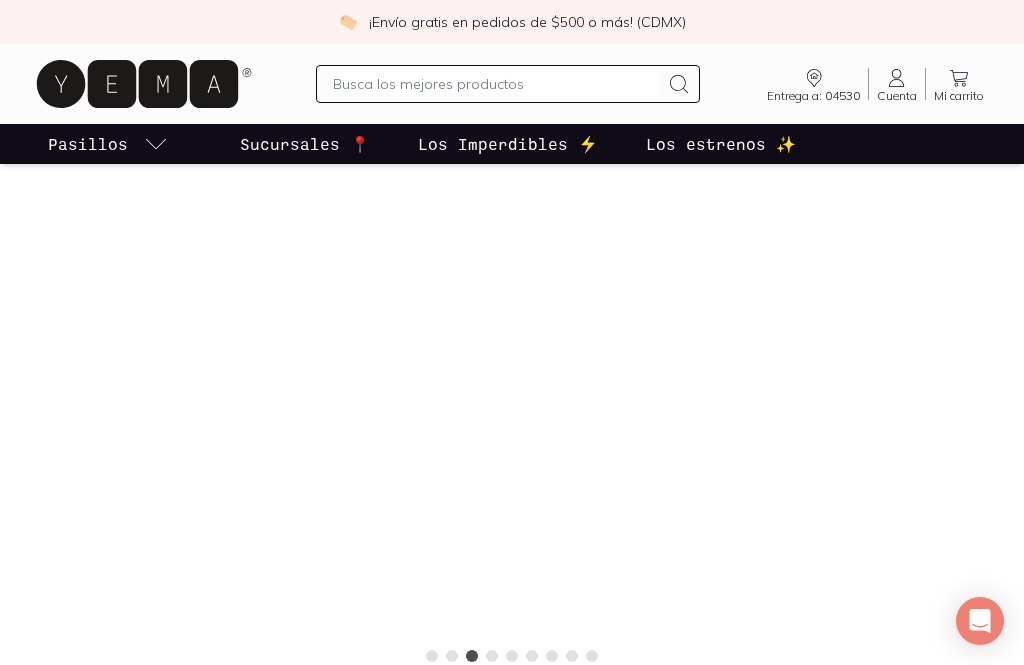 click on "Cuenta" at bounding box center [897, 96] 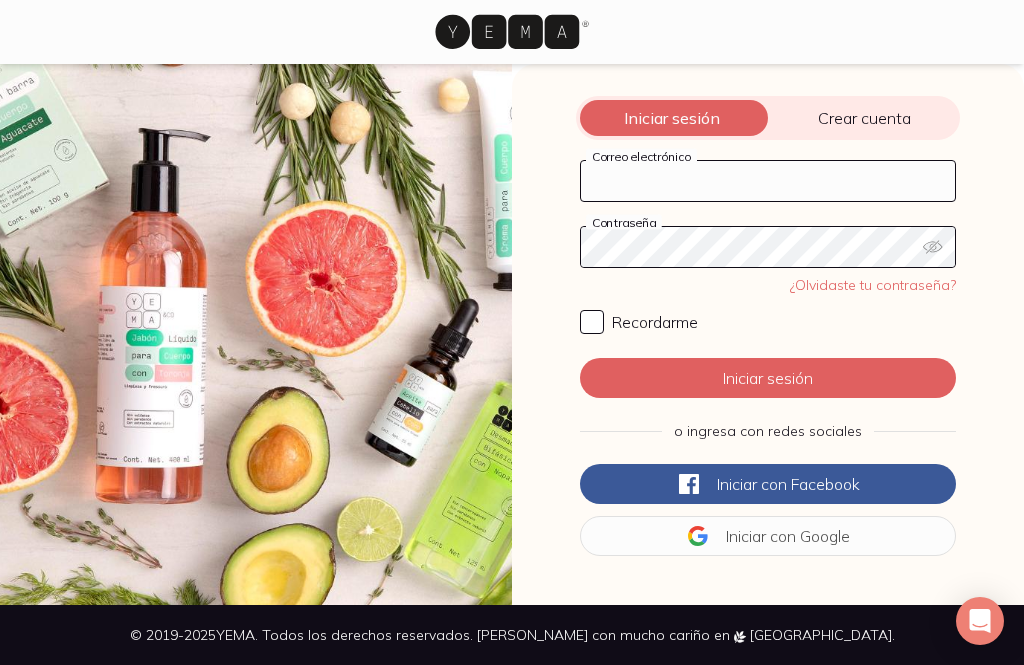 click on "Correo electrónico" at bounding box center (768, 181) 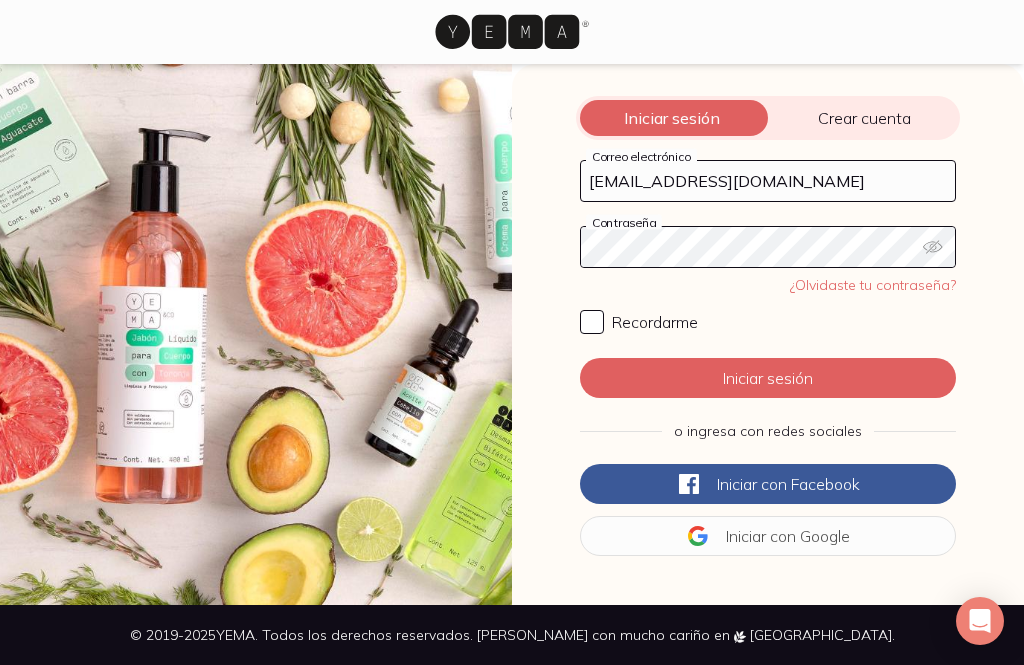 click on "Iniciar sesión" at bounding box center [768, 378] 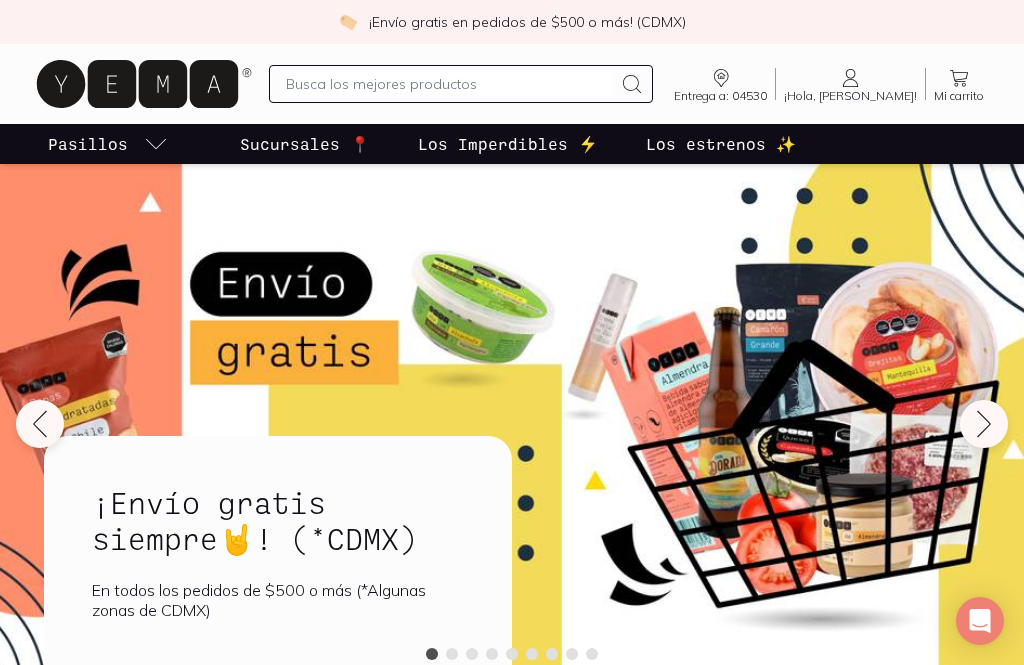 click at bounding box center [449, 84] 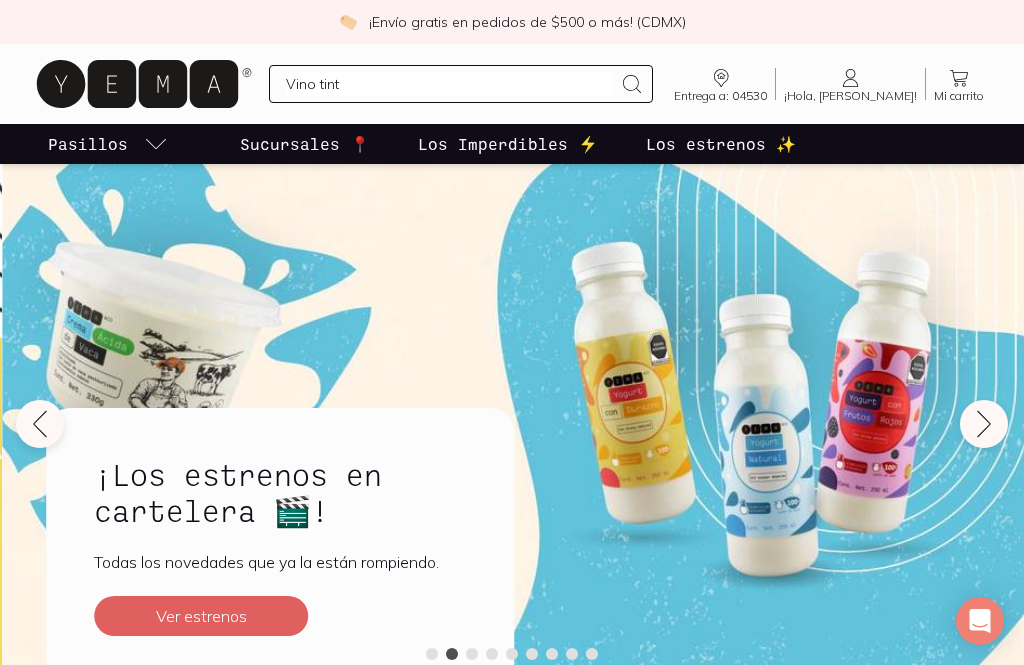 type on "Vino tinto" 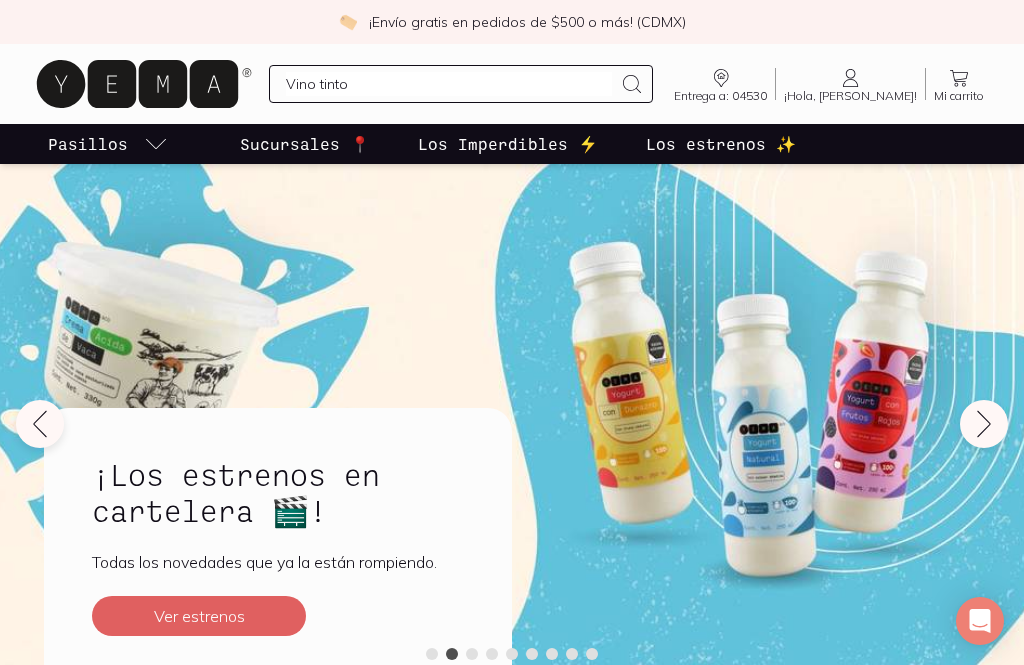 type 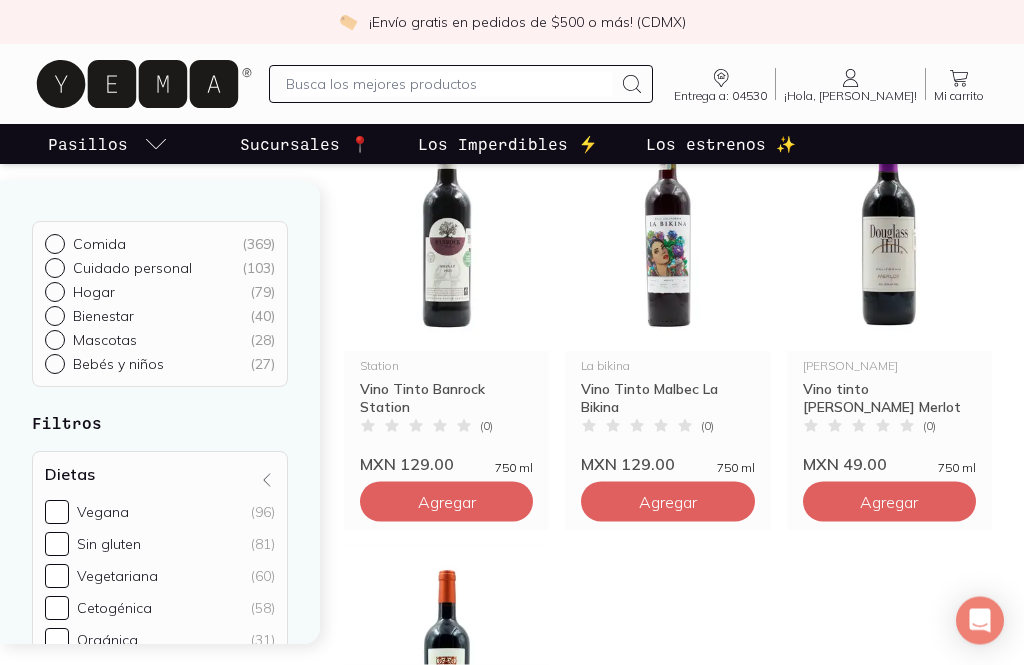 scroll, scrollTop: 291, scrollLeft: 0, axis: vertical 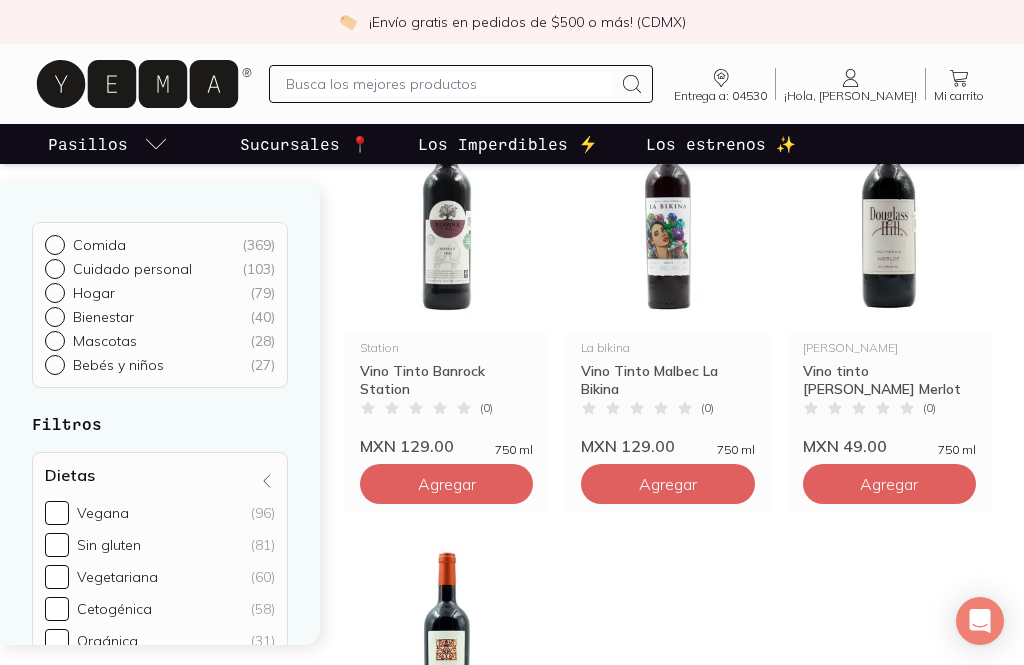 click on "Agregar" at bounding box center [446, 484] 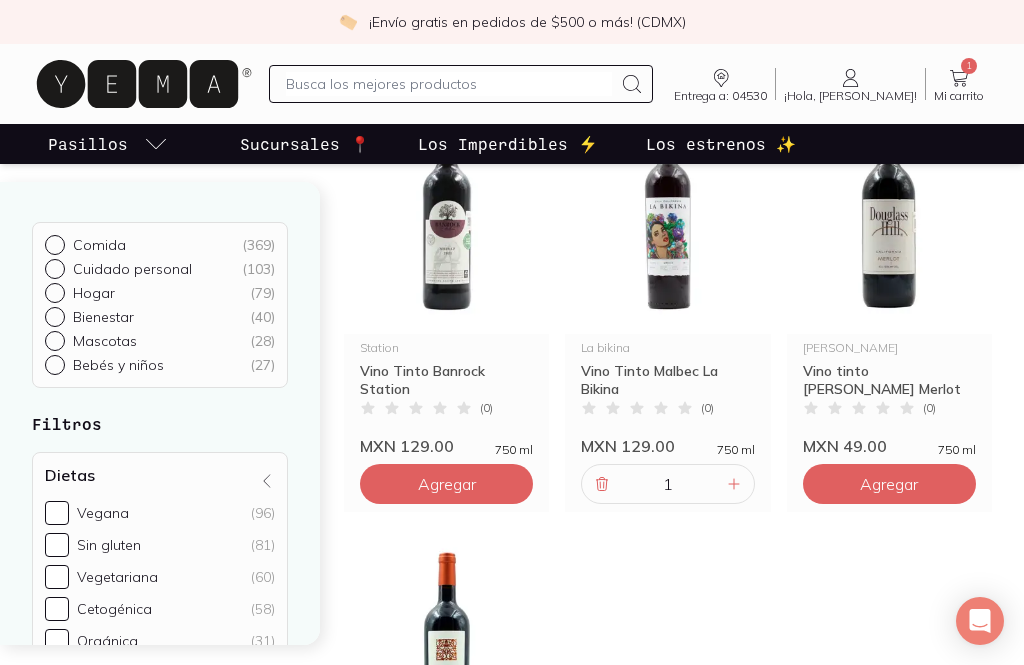 click at bounding box center (734, 484) 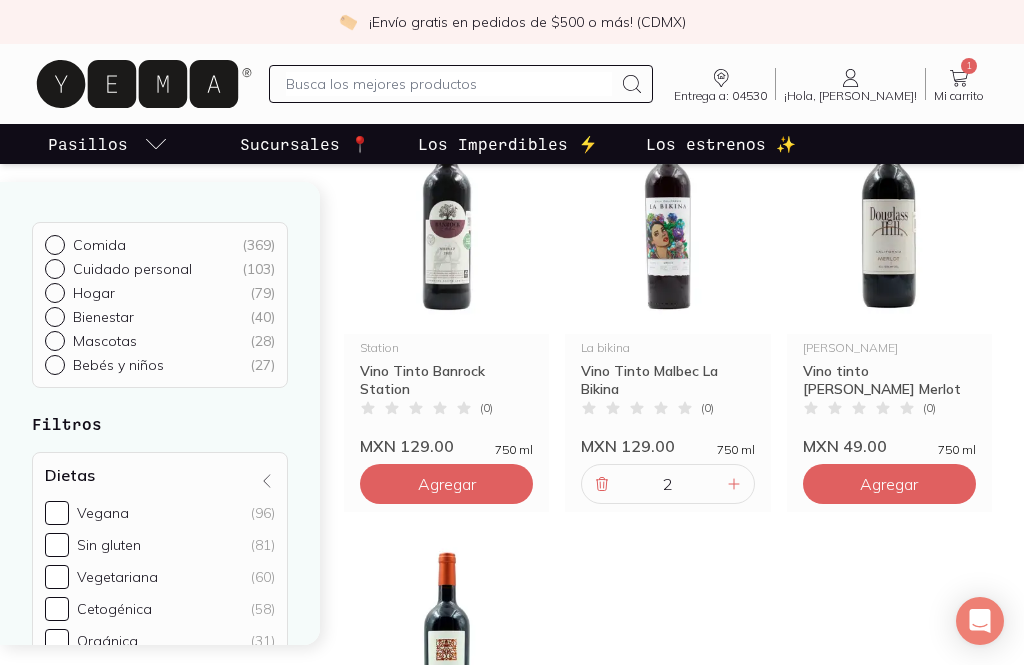 click on "2" at bounding box center (667, 484) 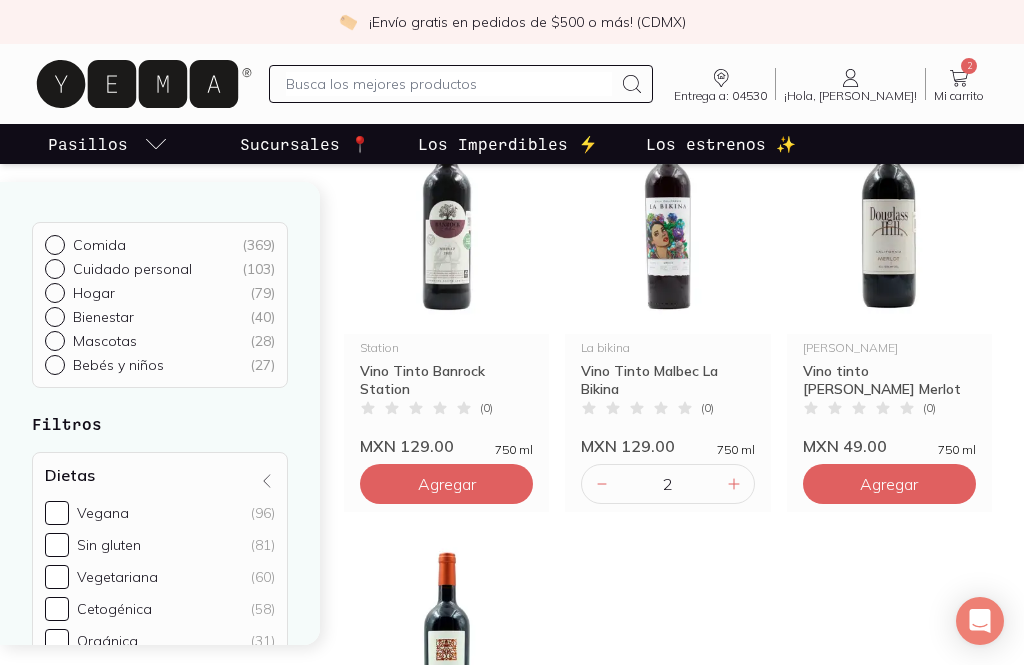 click 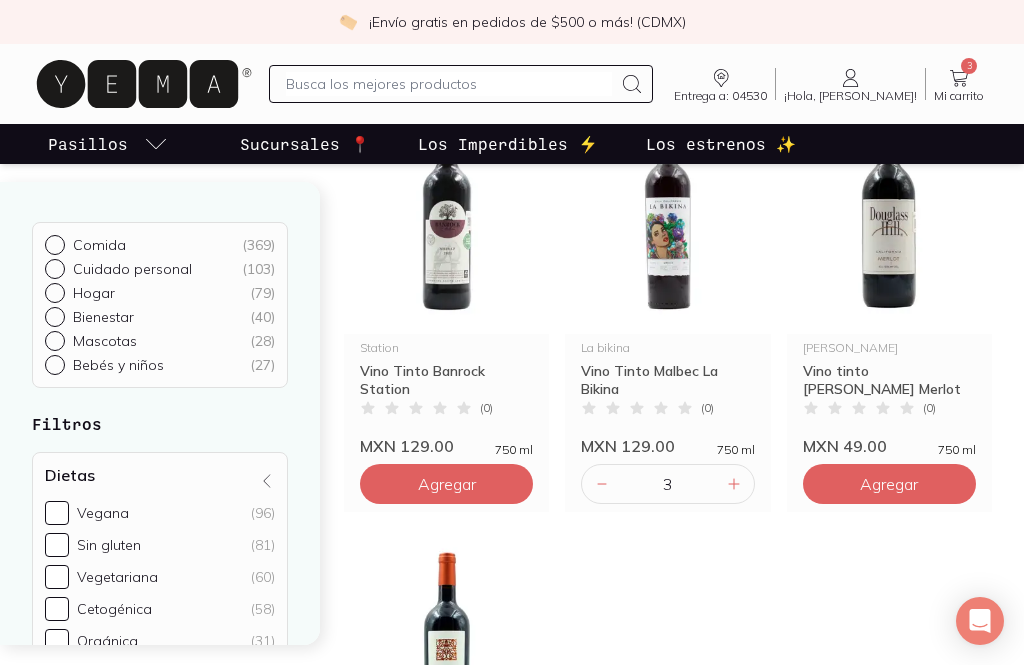 click on "Agregar" at bounding box center (447, 484) 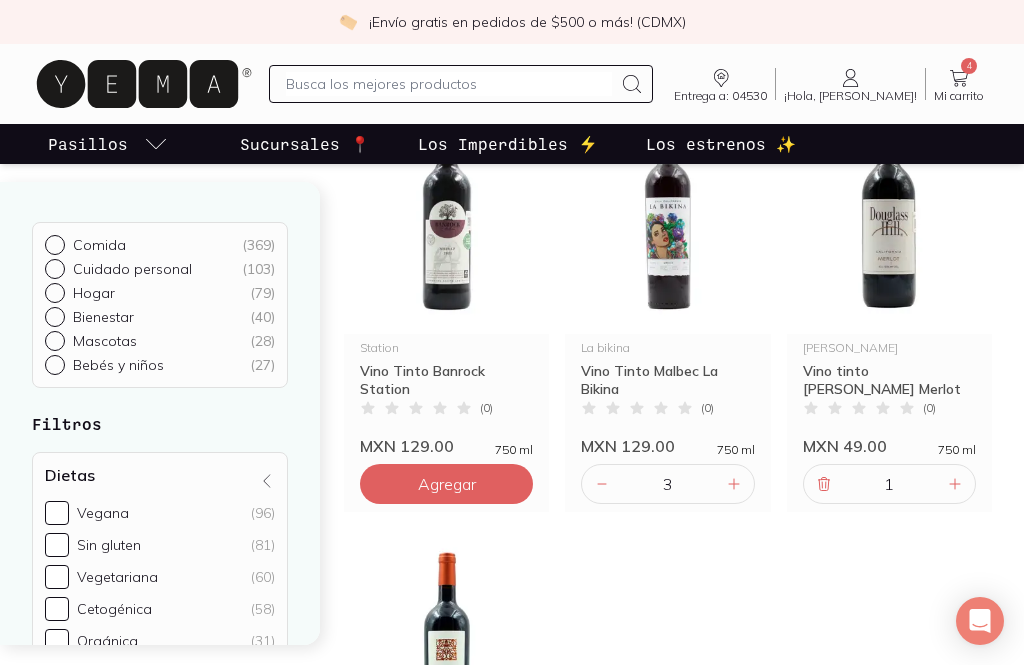 click 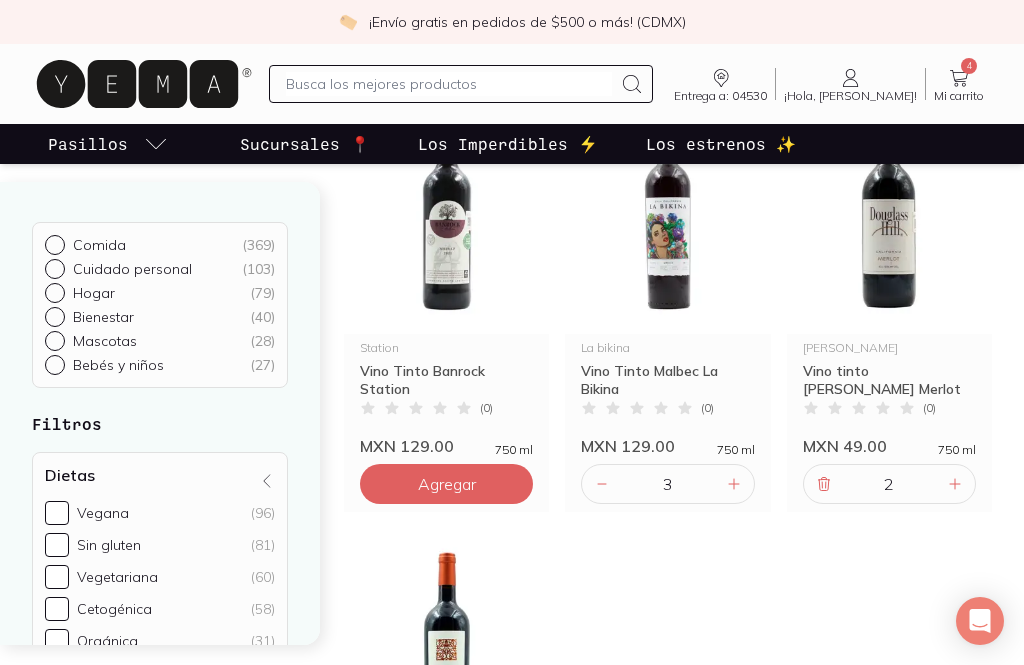 click 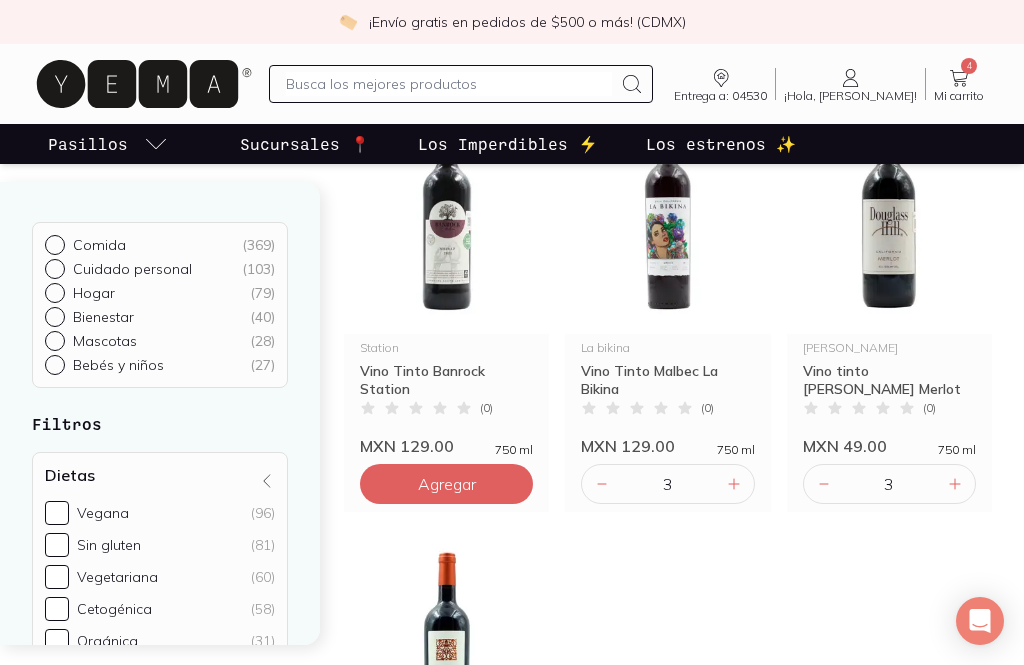 click at bounding box center [955, 484] 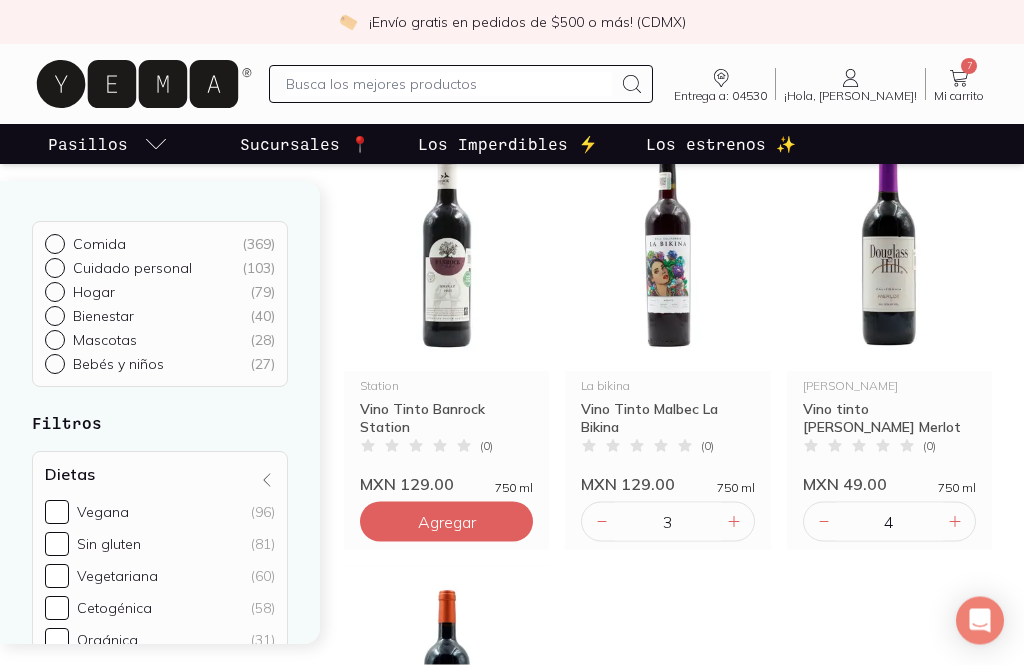 scroll, scrollTop: 243, scrollLeft: 0, axis: vertical 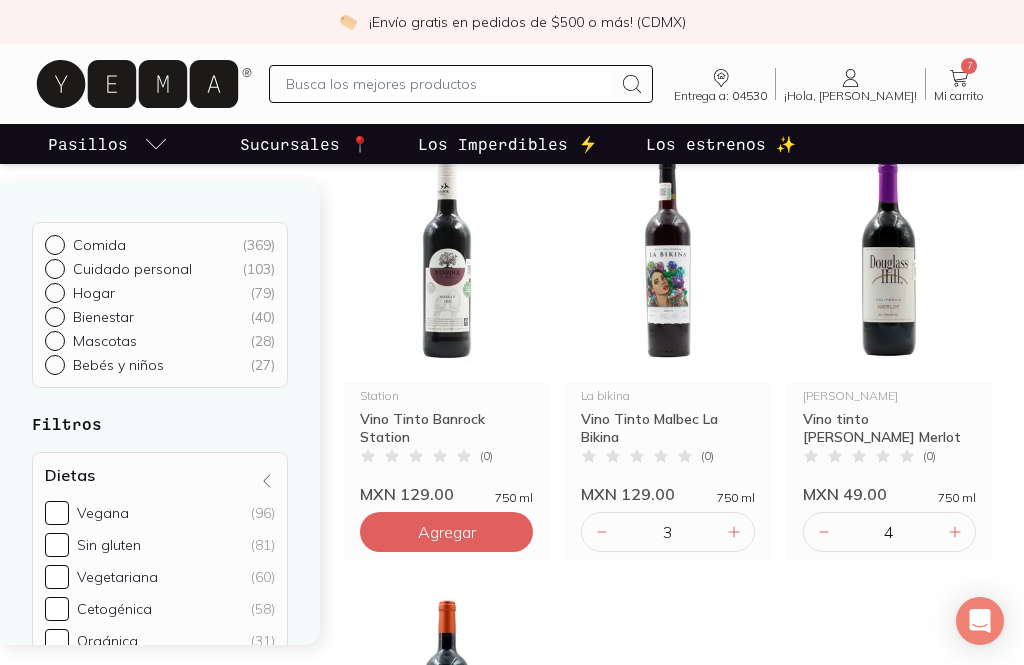 click 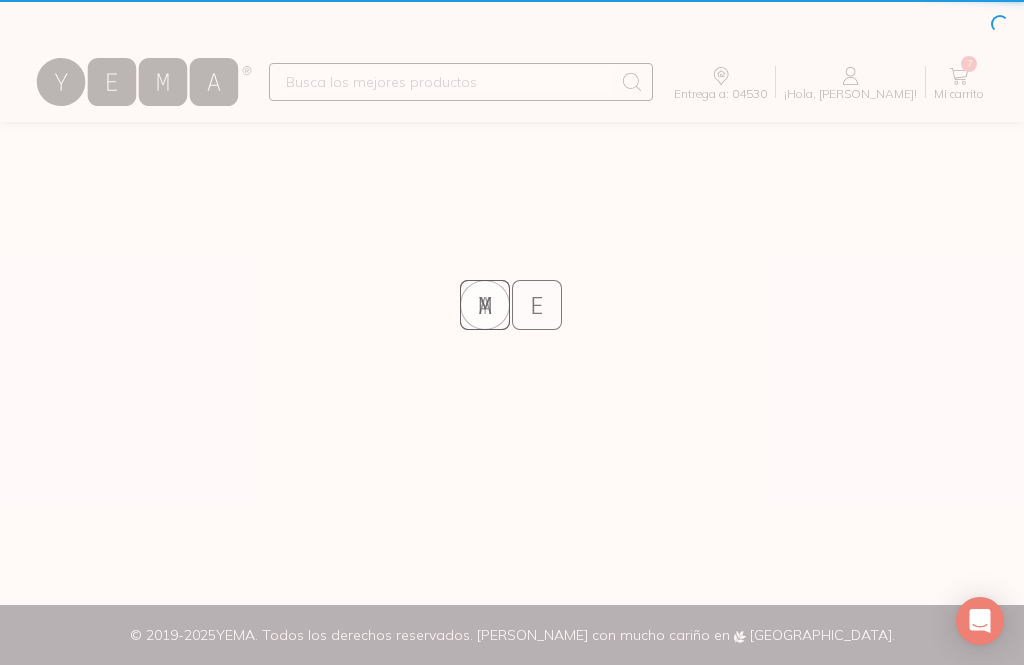 scroll, scrollTop: 64, scrollLeft: 0, axis: vertical 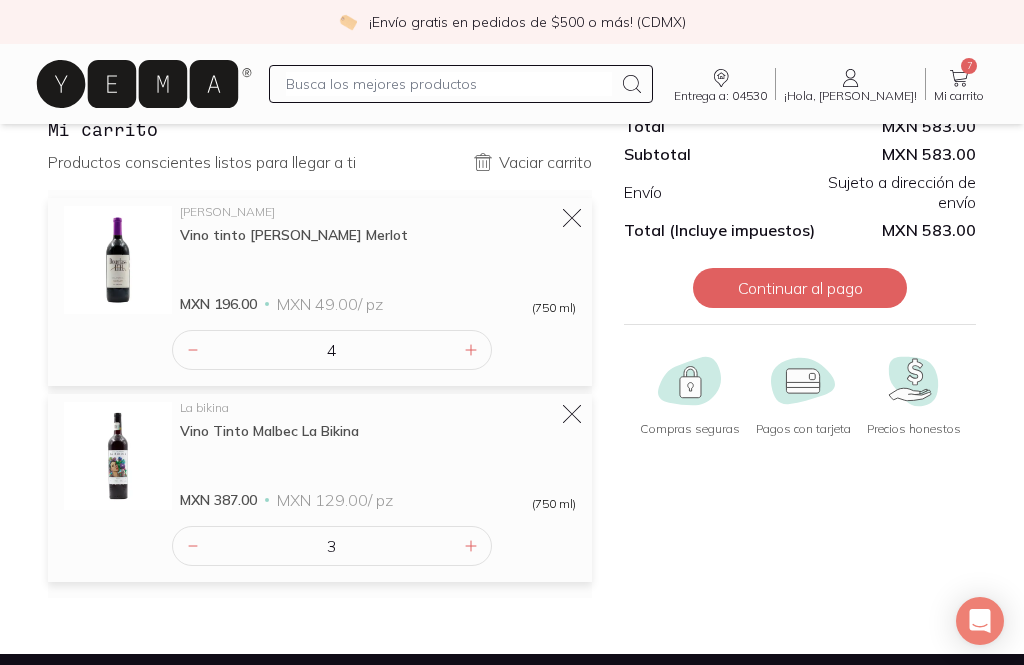 click on "Continuar al pago" at bounding box center (800, 288) 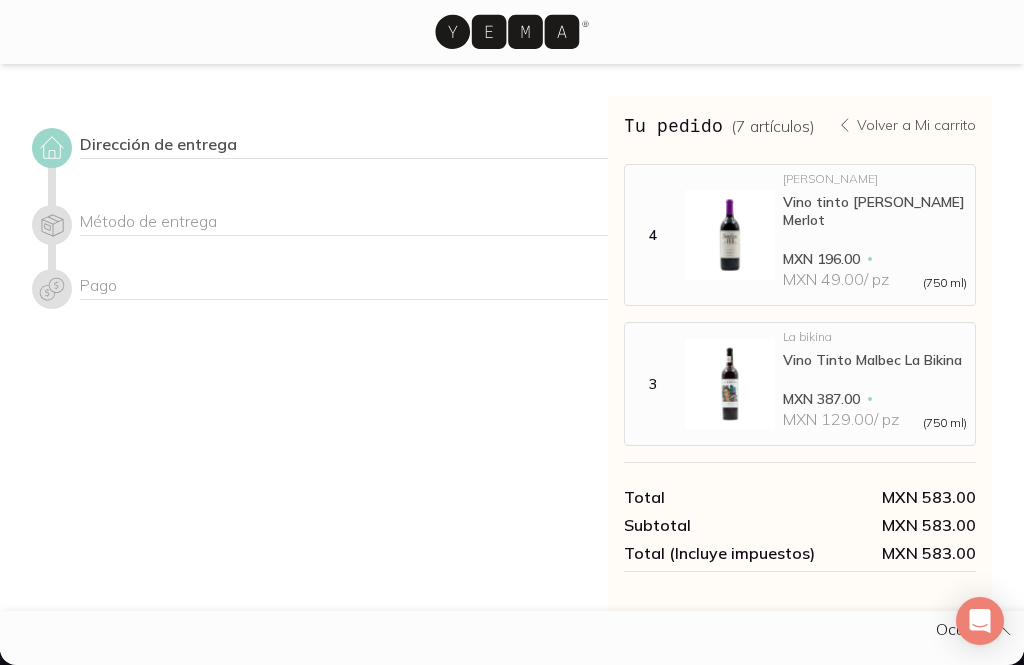 scroll, scrollTop: 64, scrollLeft: 0, axis: vertical 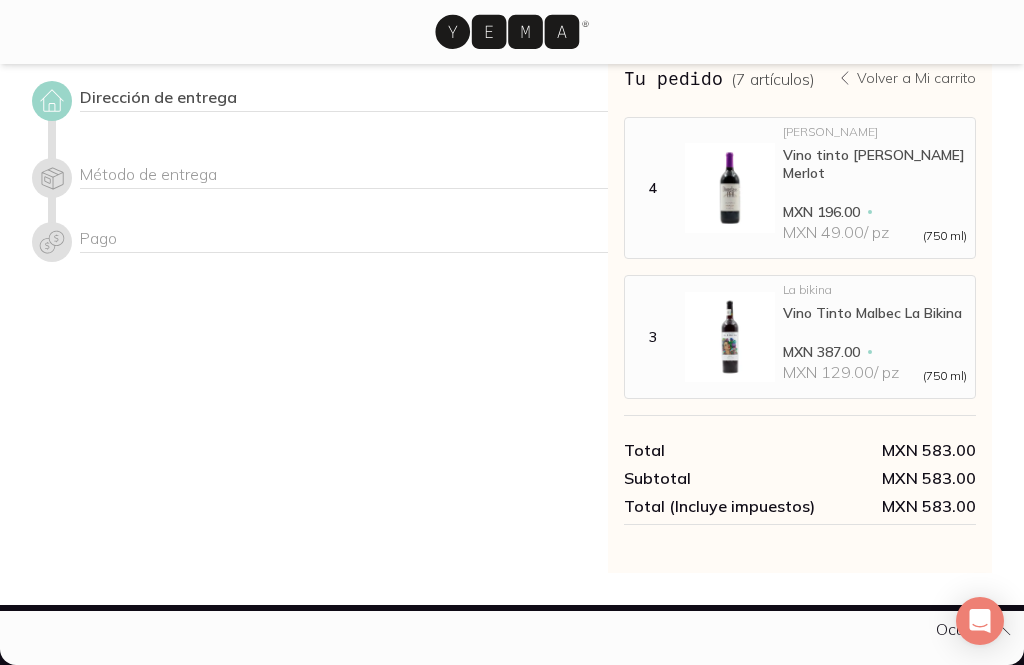 click 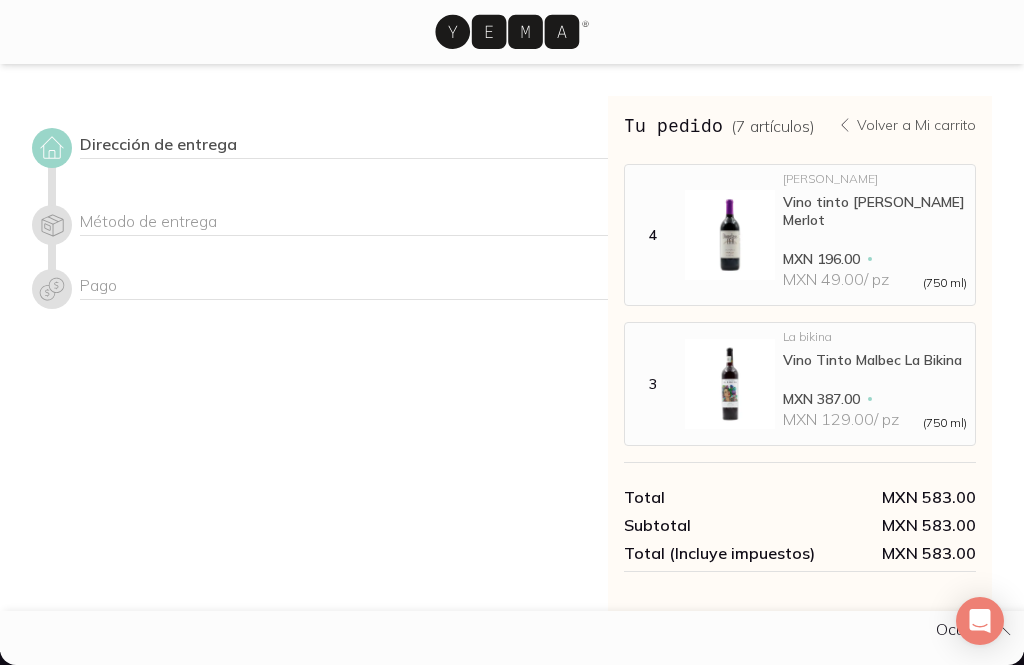 click 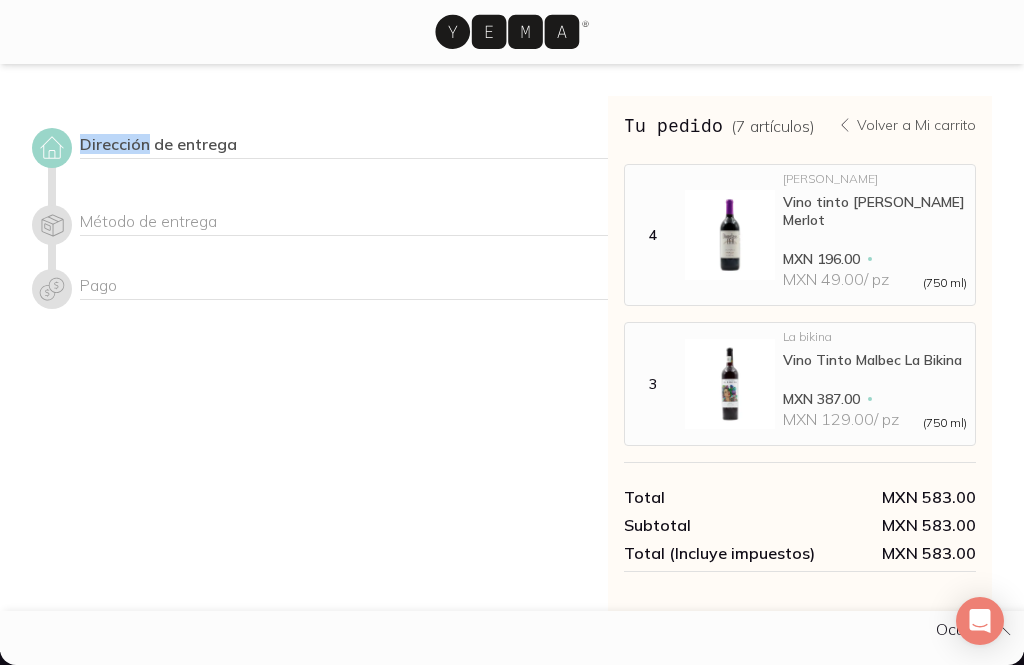 click 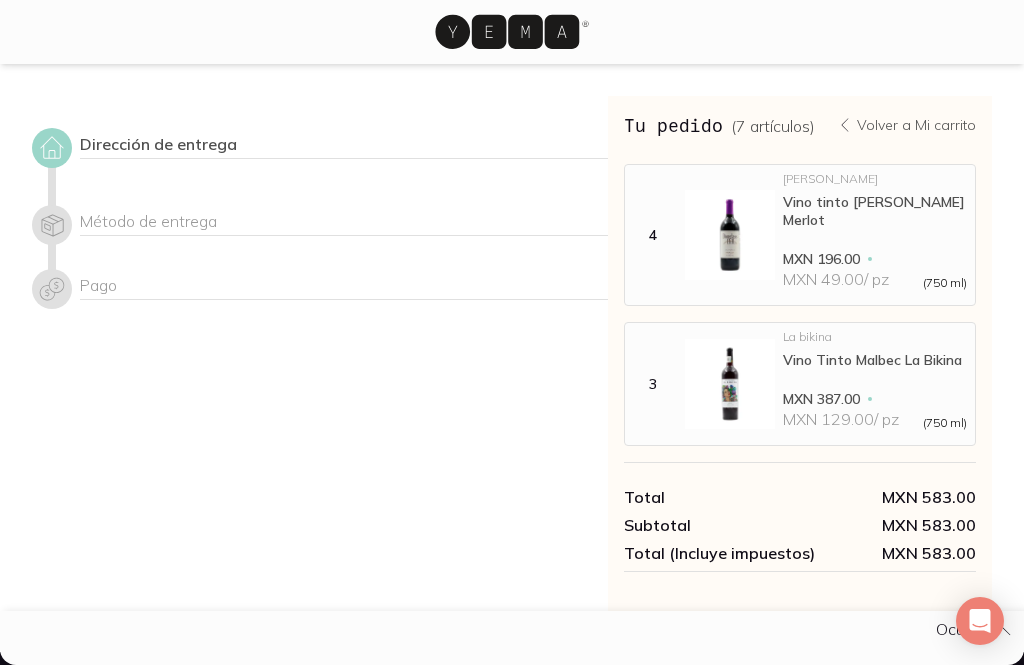 click 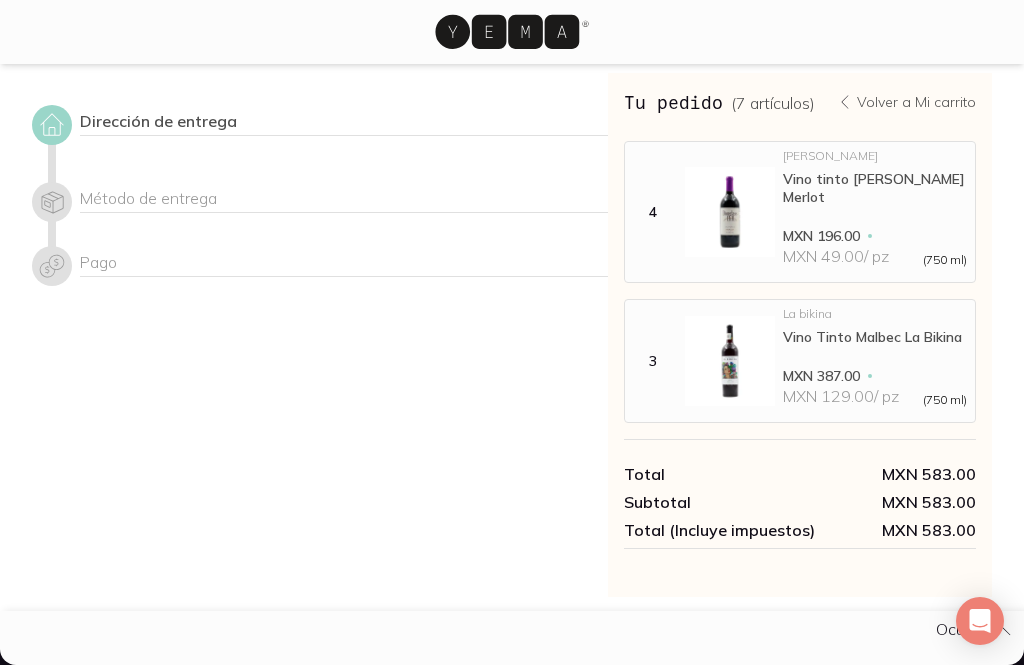 scroll, scrollTop: 0, scrollLeft: 0, axis: both 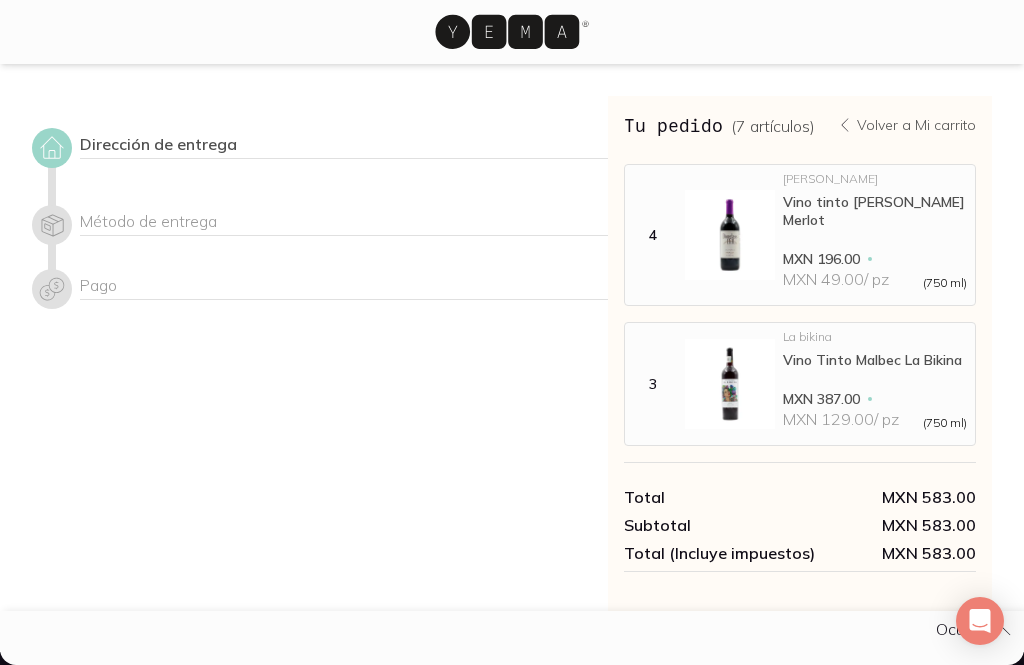 click at bounding box center (52, 148) 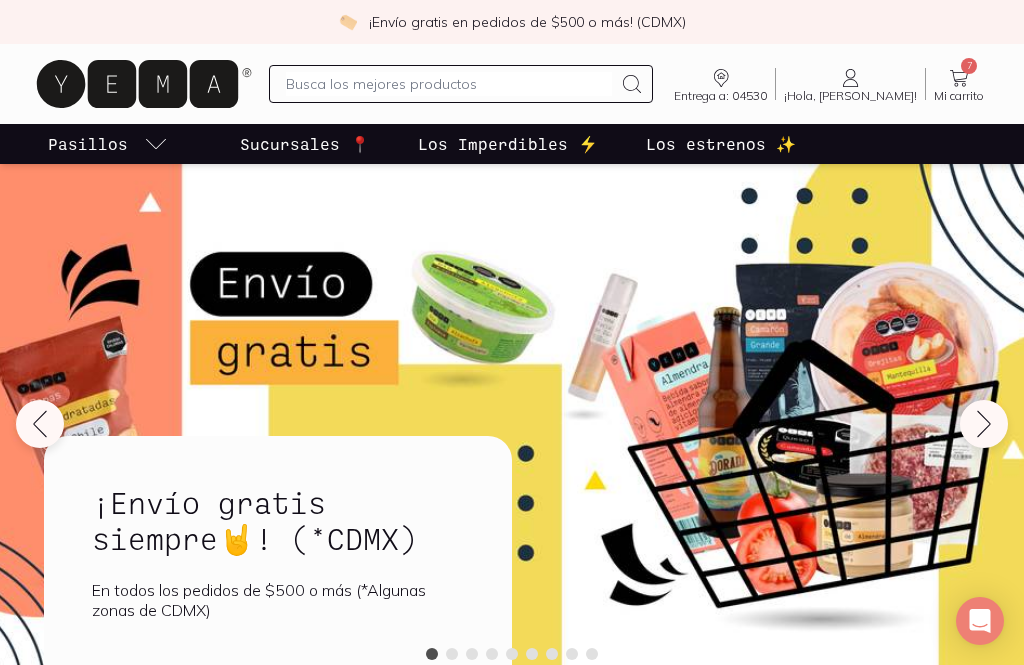 click on "Mi carrito" at bounding box center (959, 96) 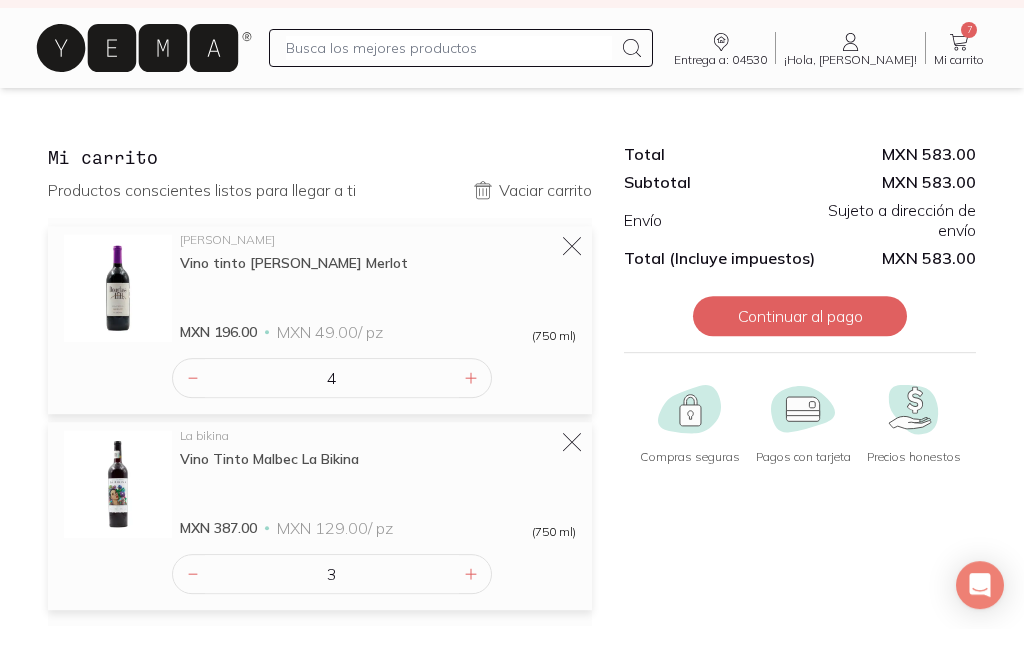 scroll, scrollTop: 49, scrollLeft: 0, axis: vertical 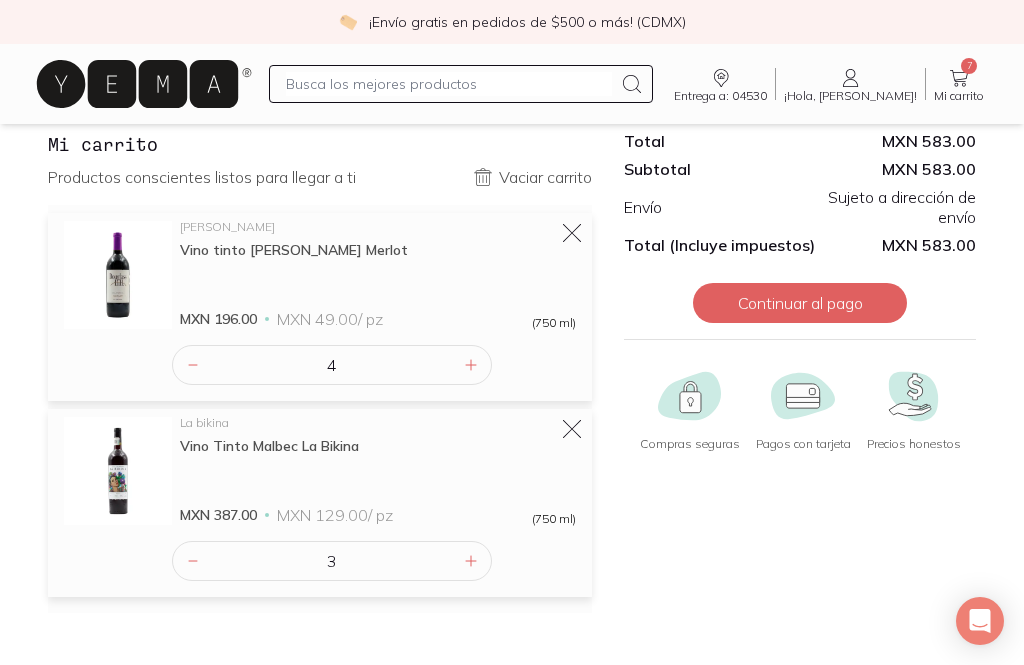 click 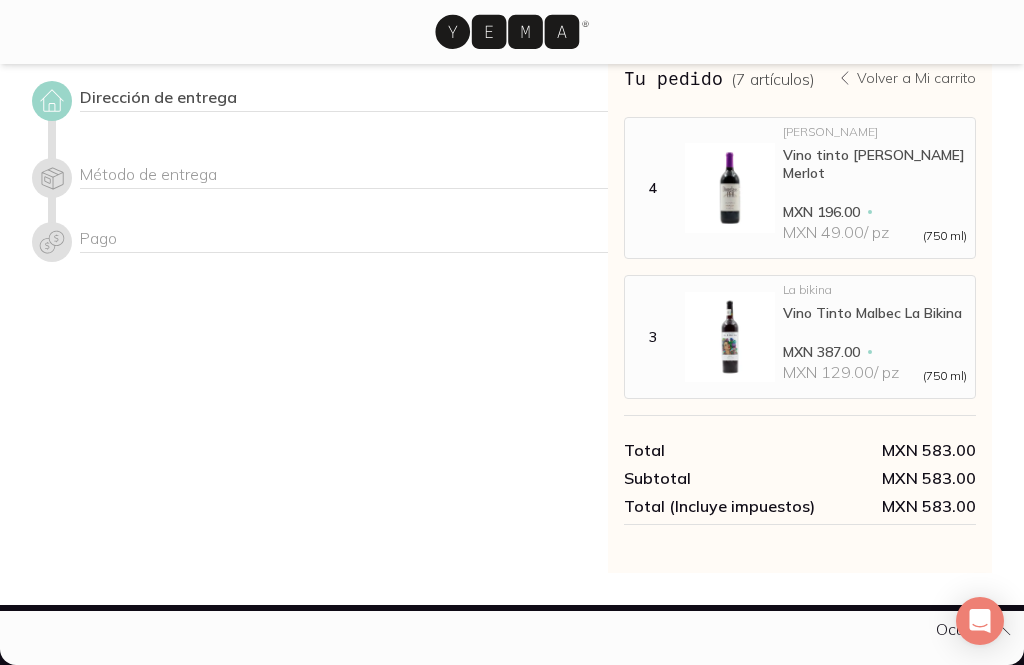 scroll, scrollTop: 0, scrollLeft: 0, axis: both 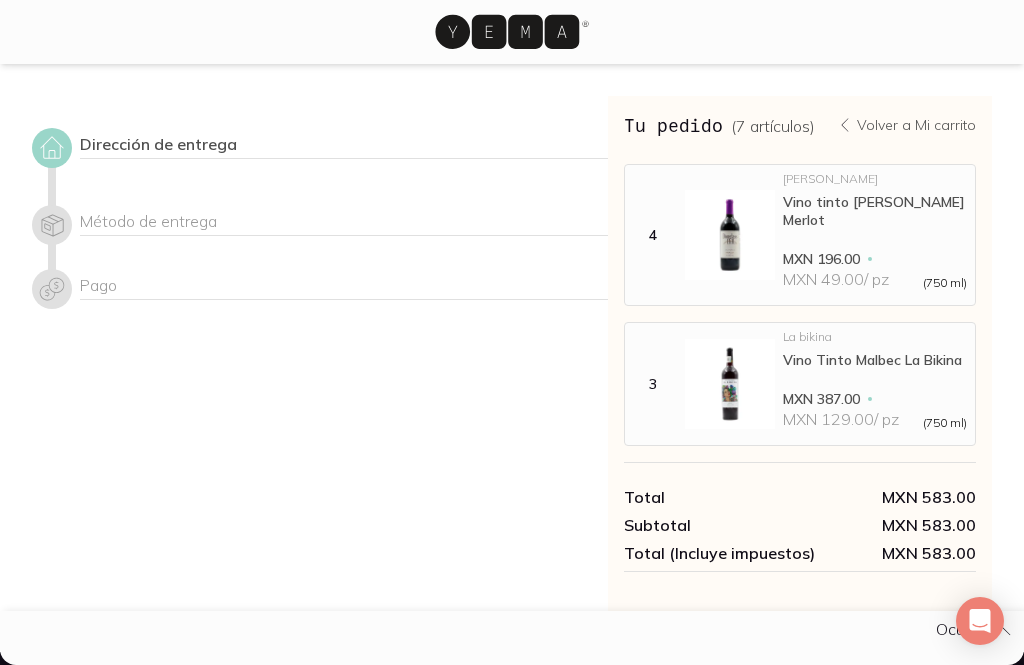 click 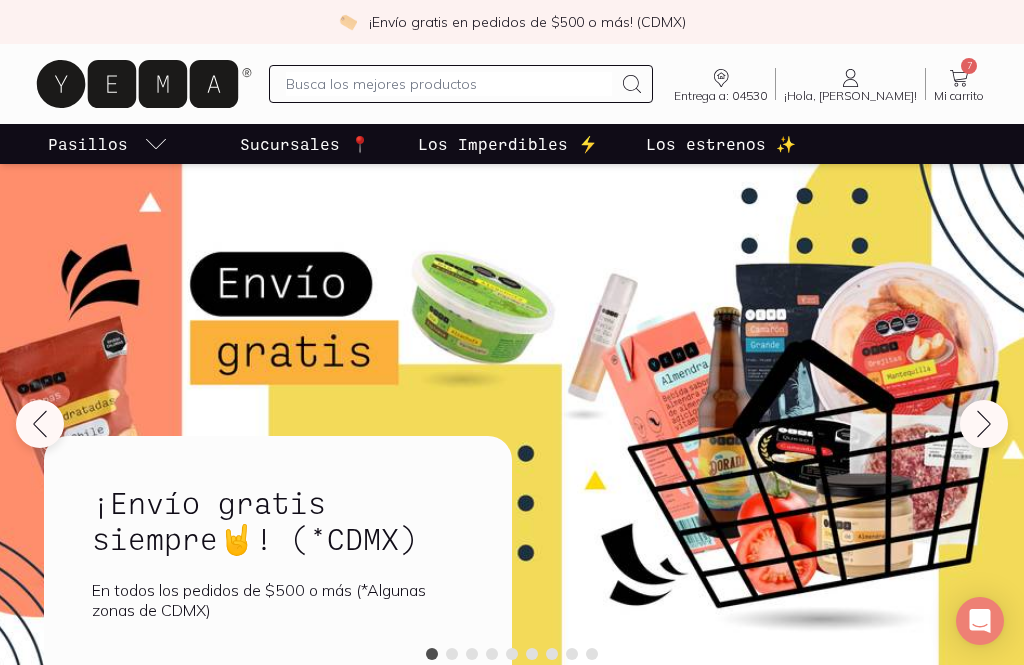 click on "Mi carrito" at bounding box center [959, 96] 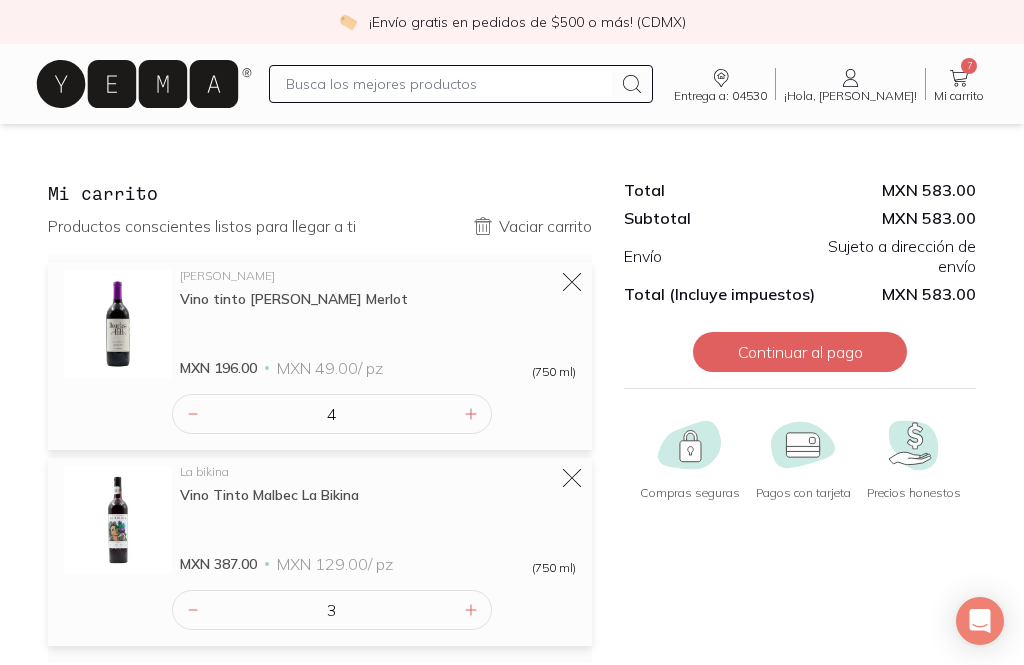click at bounding box center (449, 84) 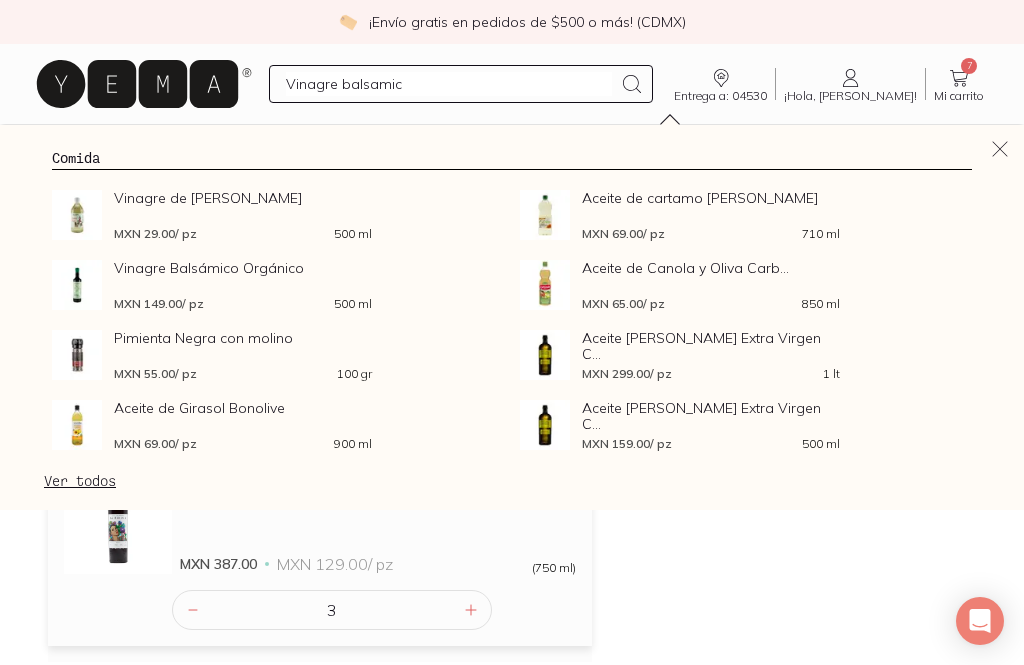 type on "Vinagre balsamico" 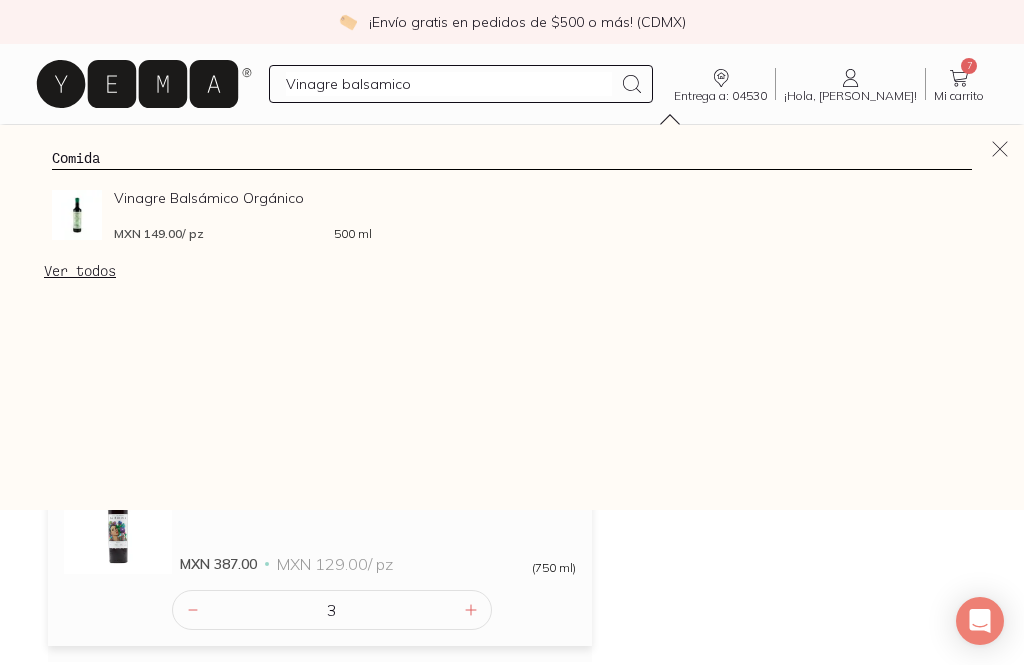 click on "Vinagre Balsámico Orgánico" 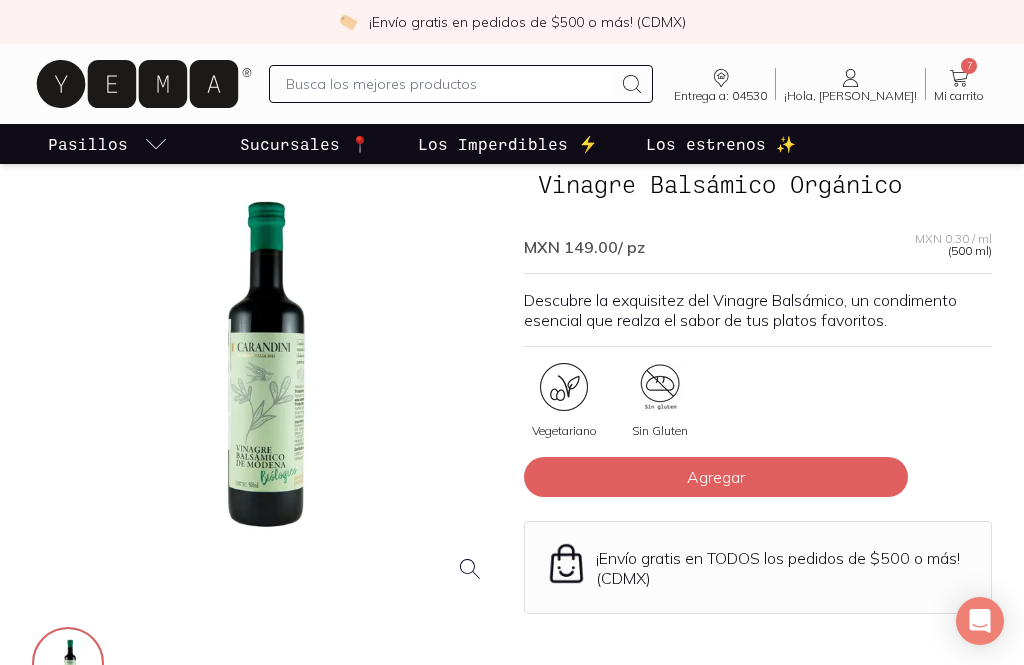 scroll, scrollTop: 60, scrollLeft: 0, axis: vertical 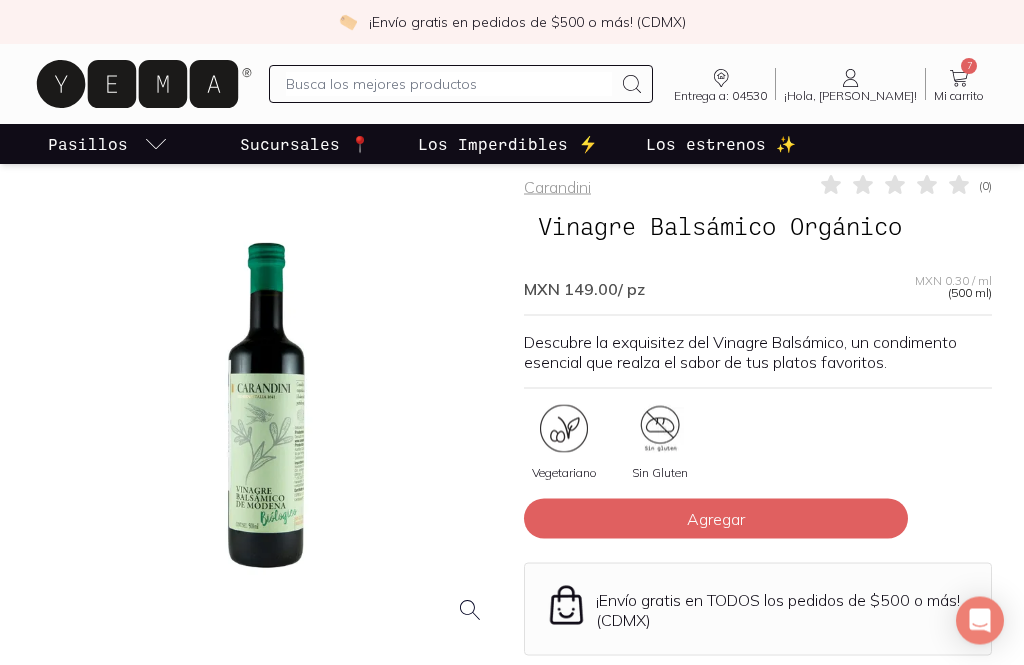 click on "Agregar" at bounding box center [716, 519] 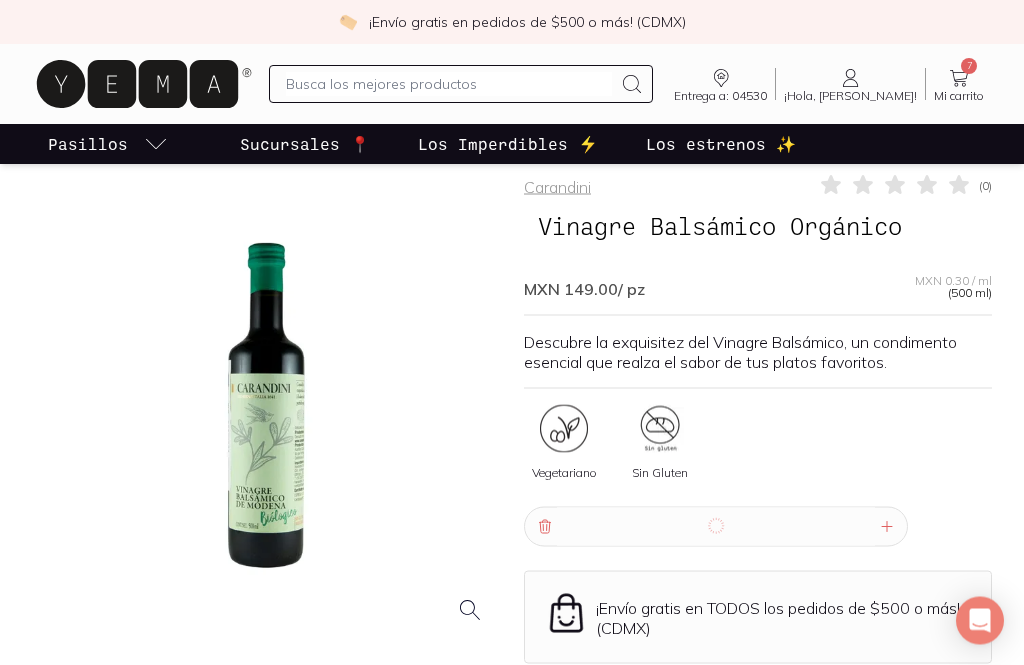 scroll, scrollTop: 61, scrollLeft: 0, axis: vertical 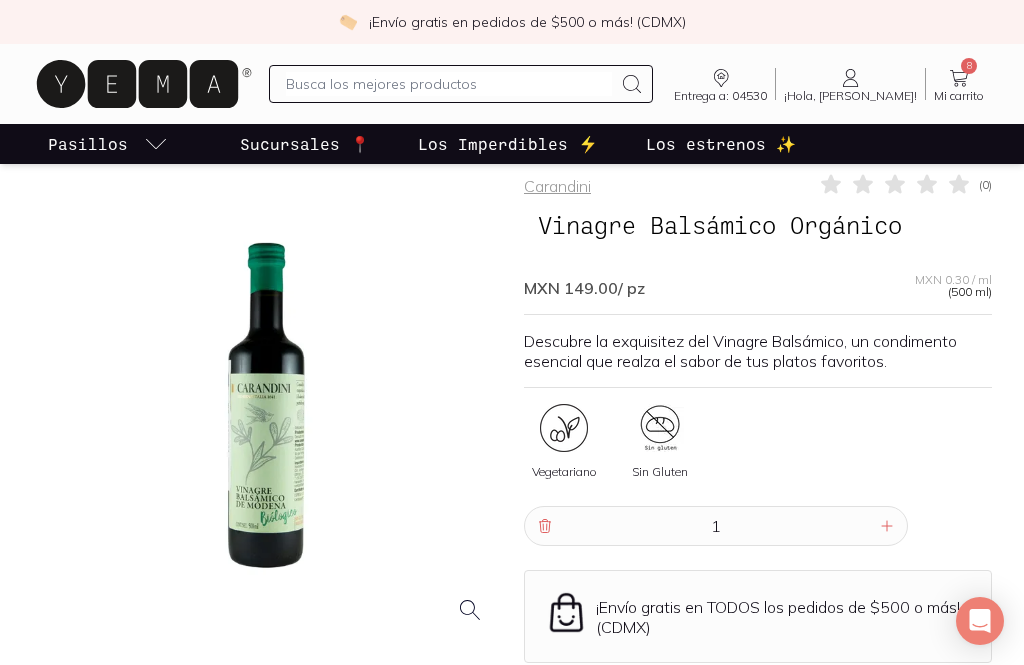 click 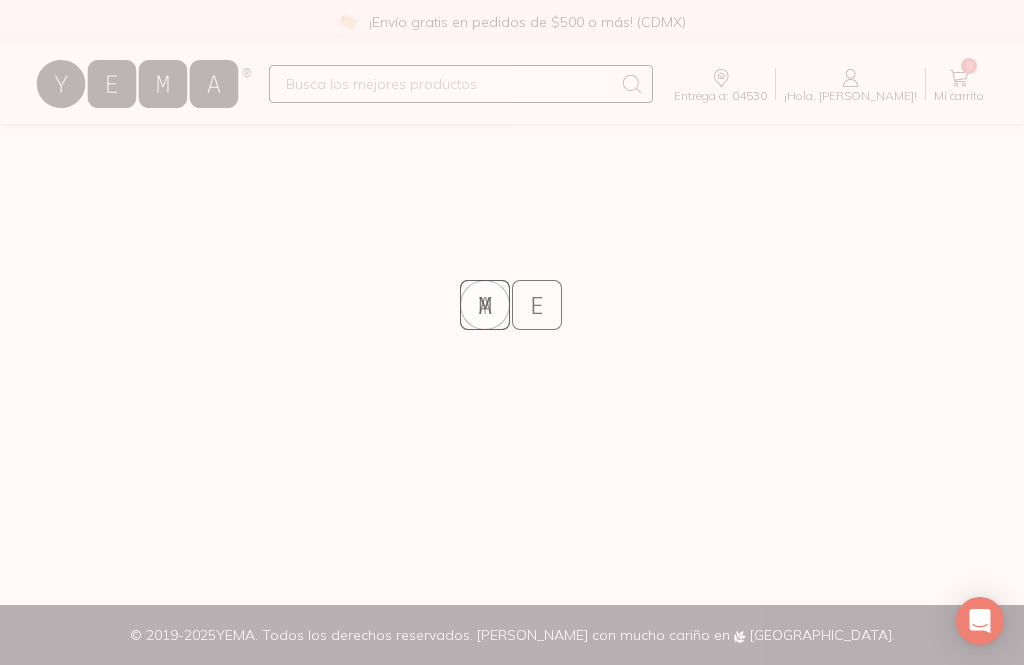scroll, scrollTop: 0, scrollLeft: 0, axis: both 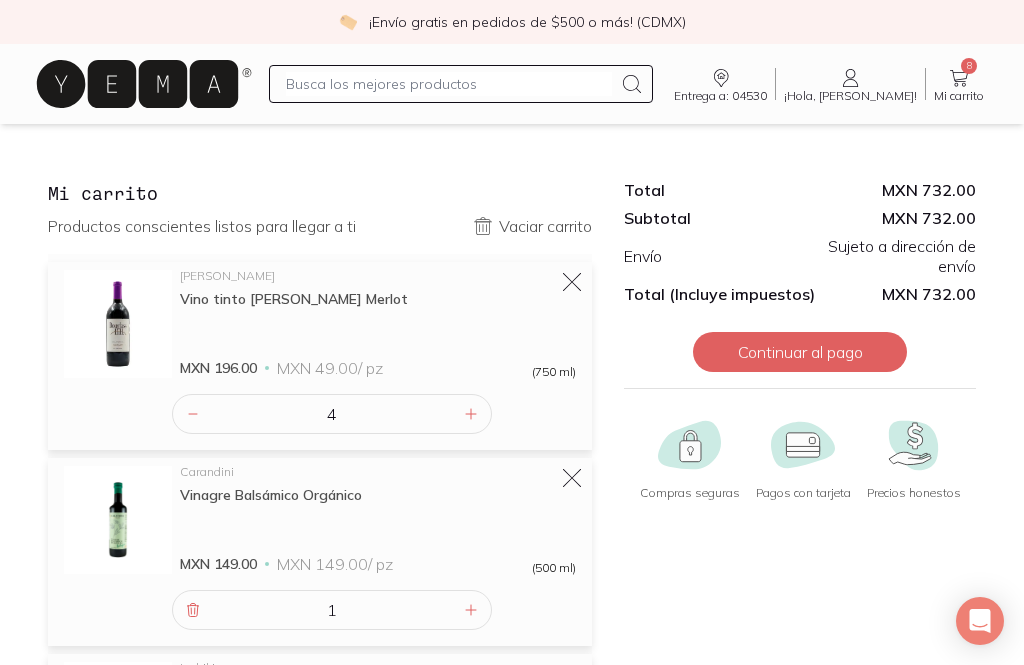 click on "Continuar al pago" at bounding box center (800, 352) 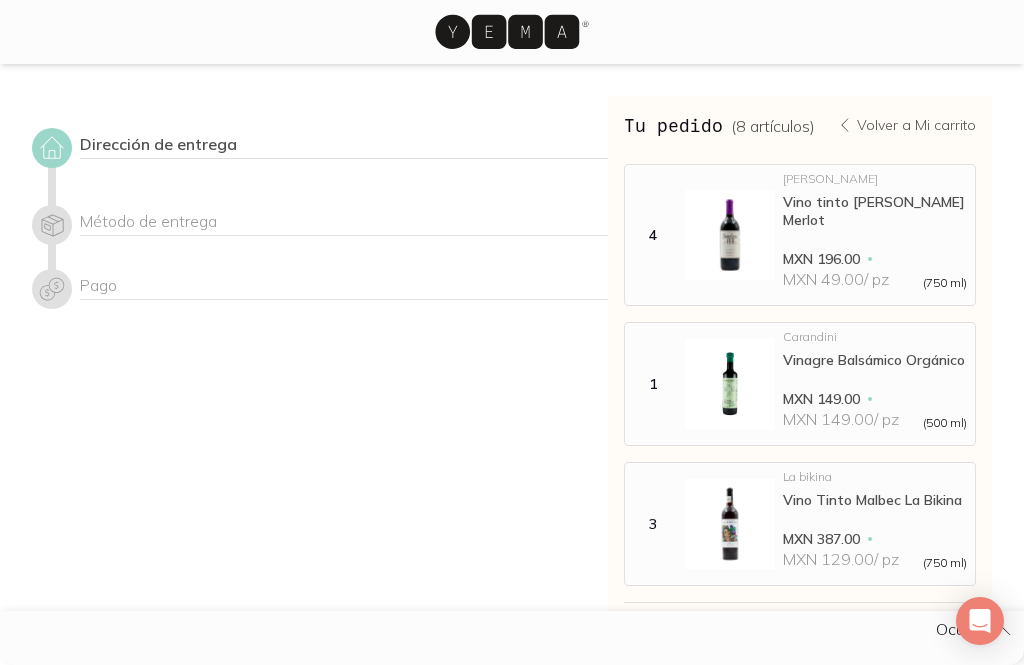 click on "Volver a Mi carrito" at bounding box center (916, 125) 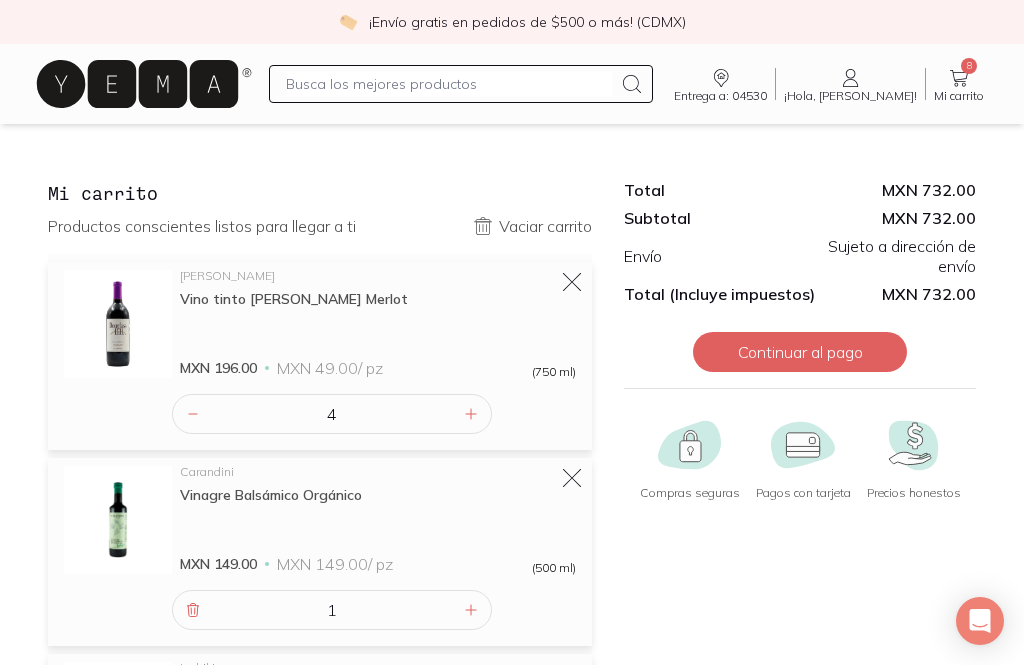 click 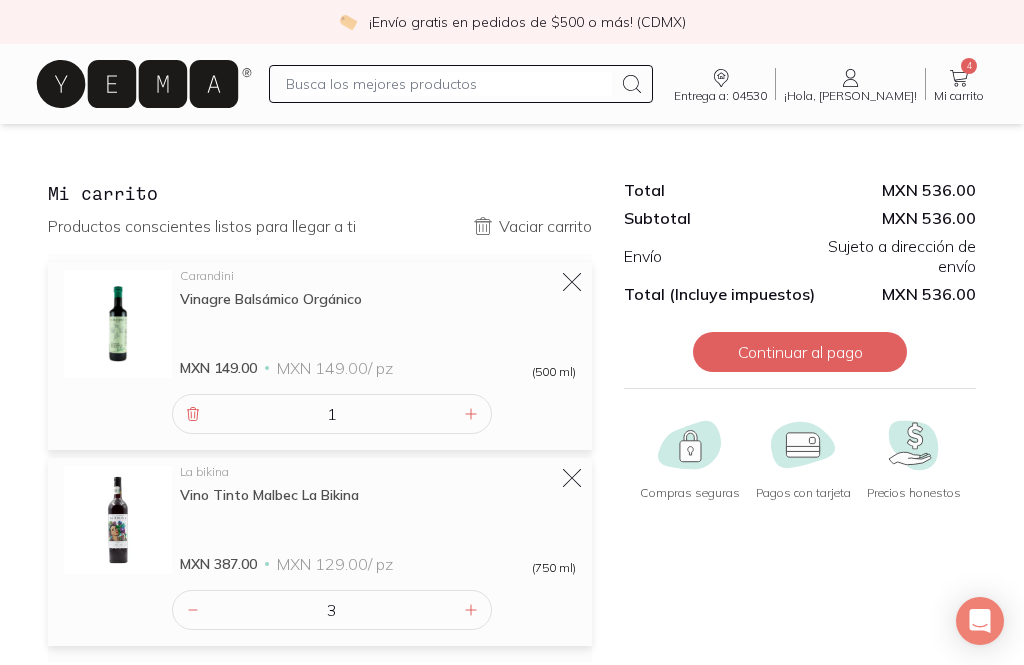 click 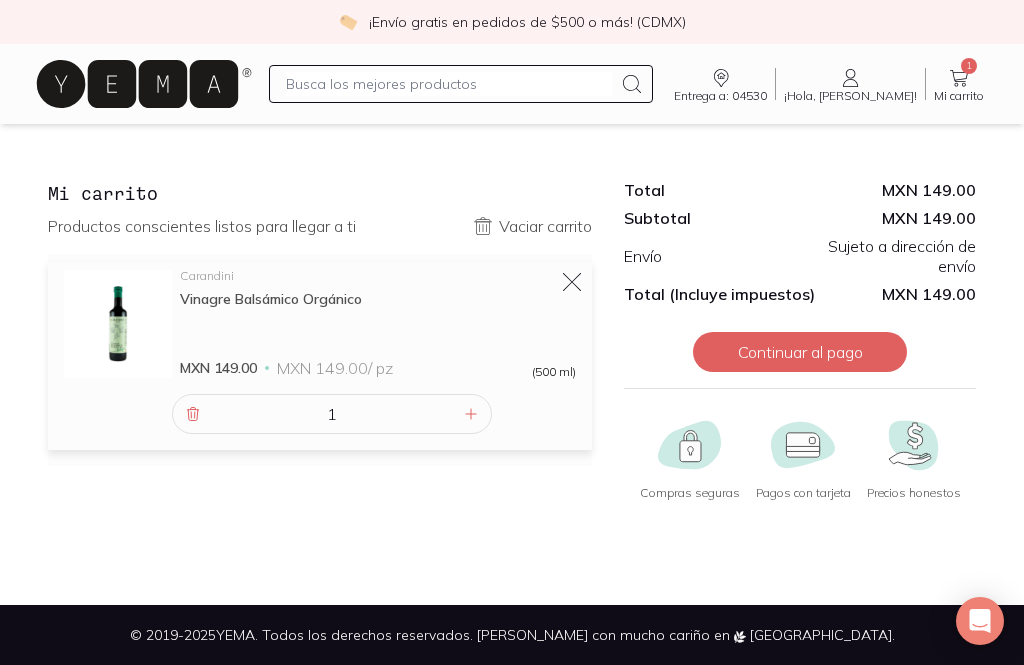 click on "Continuar al pago" at bounding box center [800, 352] 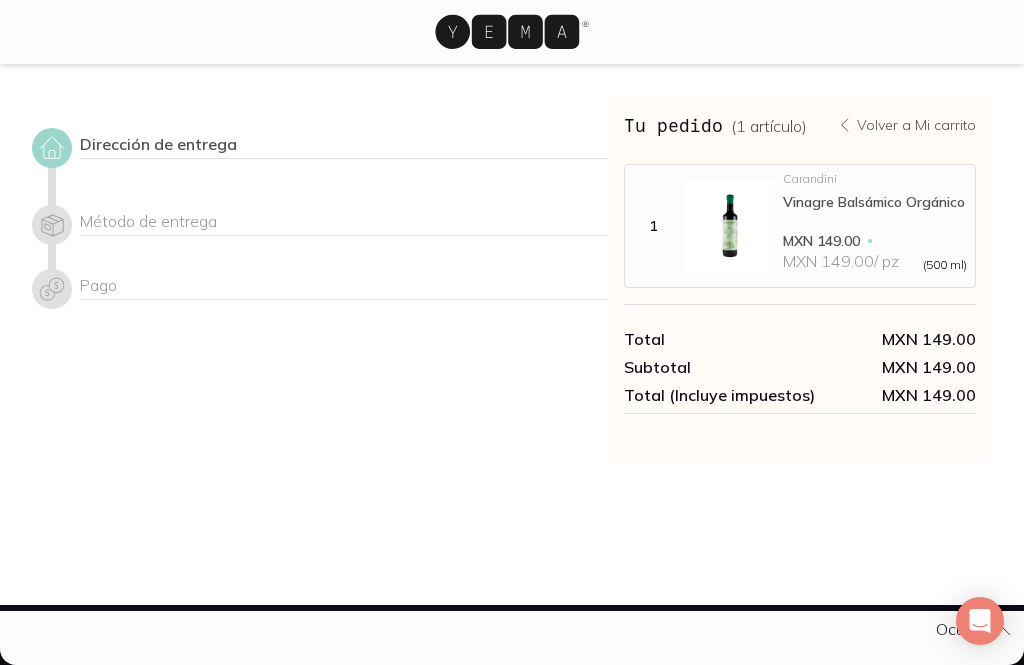 click at bounding box center (52, 148) 